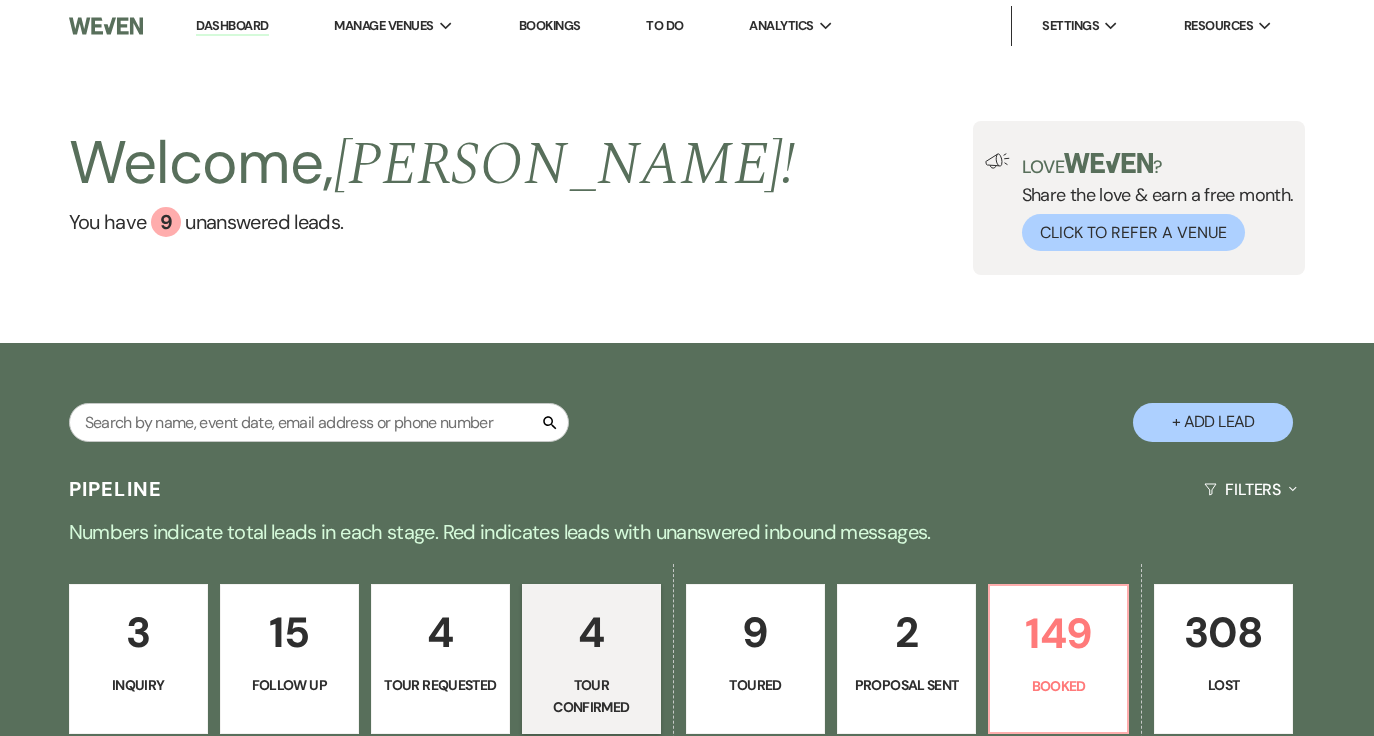 select on "4" 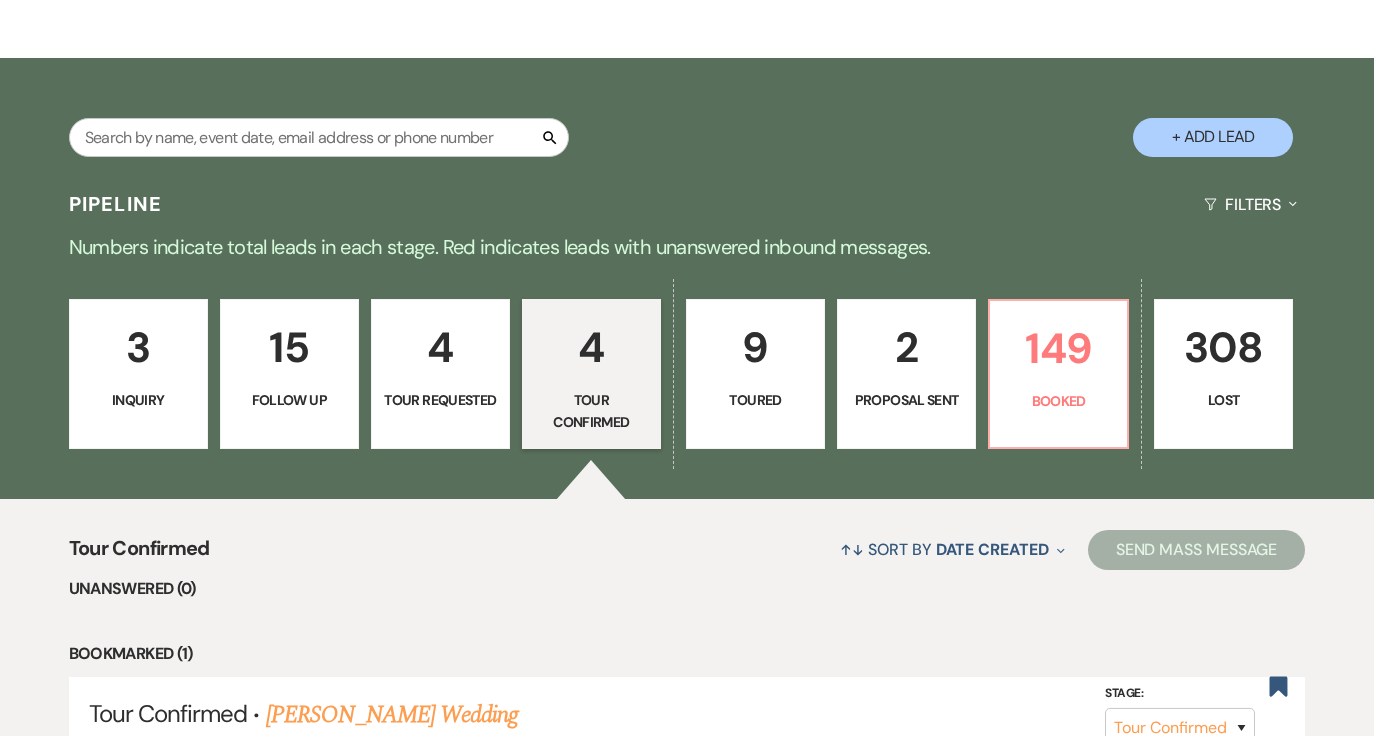 scroll, scrollTop: 0, scrollLeft: 0, axis: both 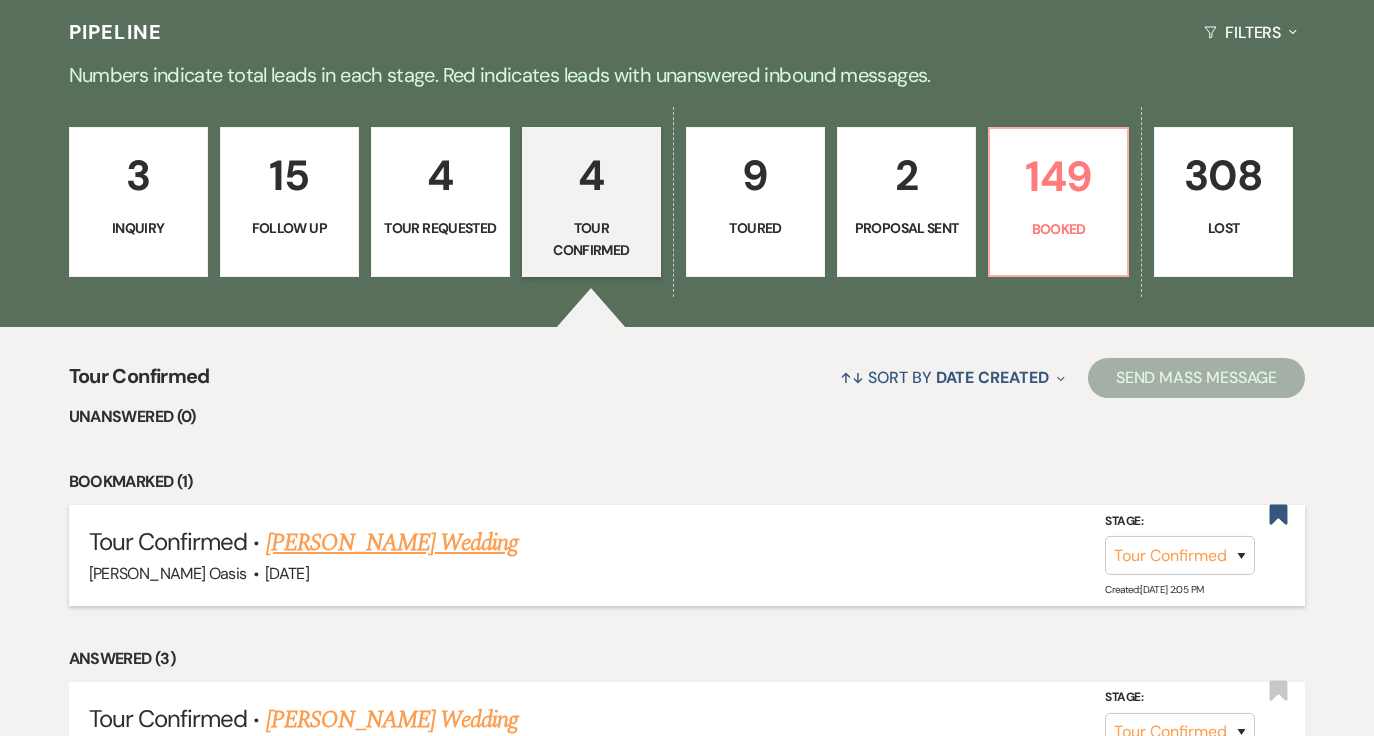 click on "[PERSON_NAME] Wedding" at bounding box center (392, 543) 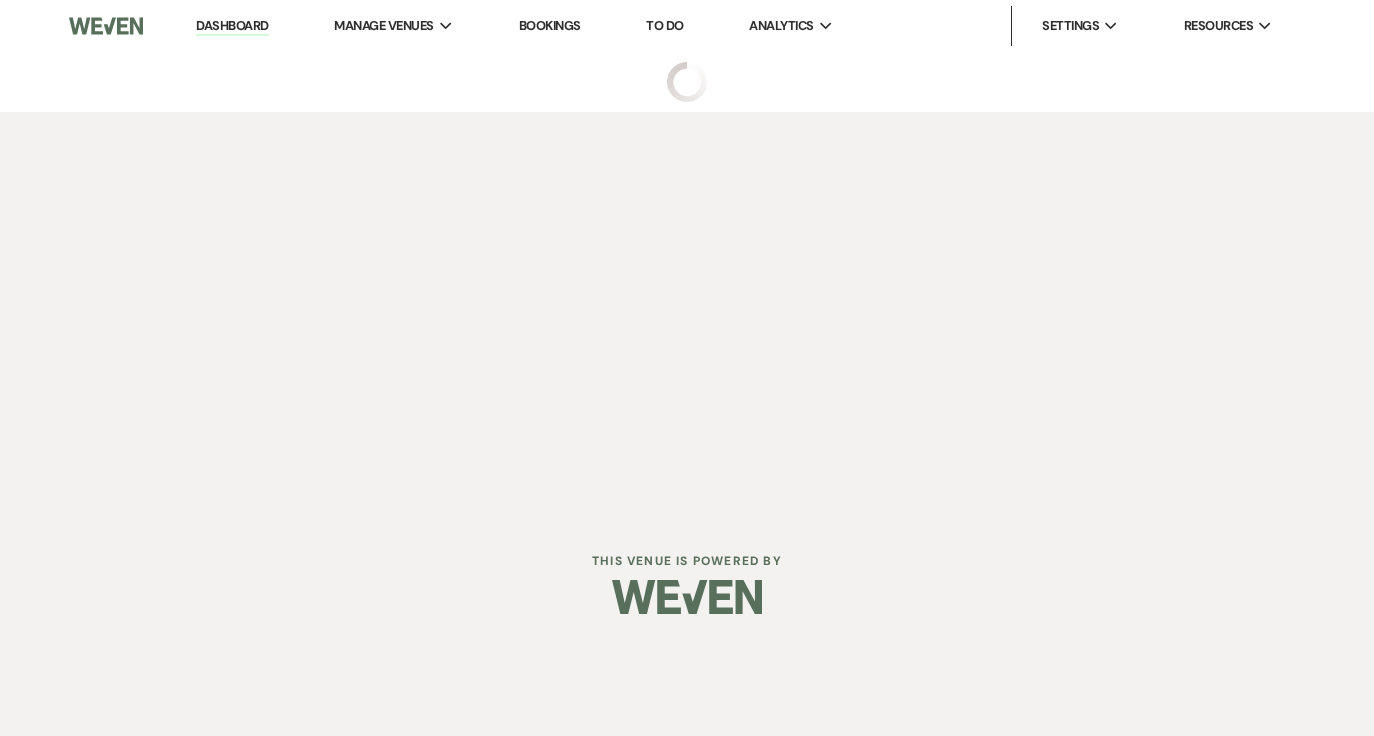 scroll, scrollTop: 0, scrollLeft: 0, axis: both 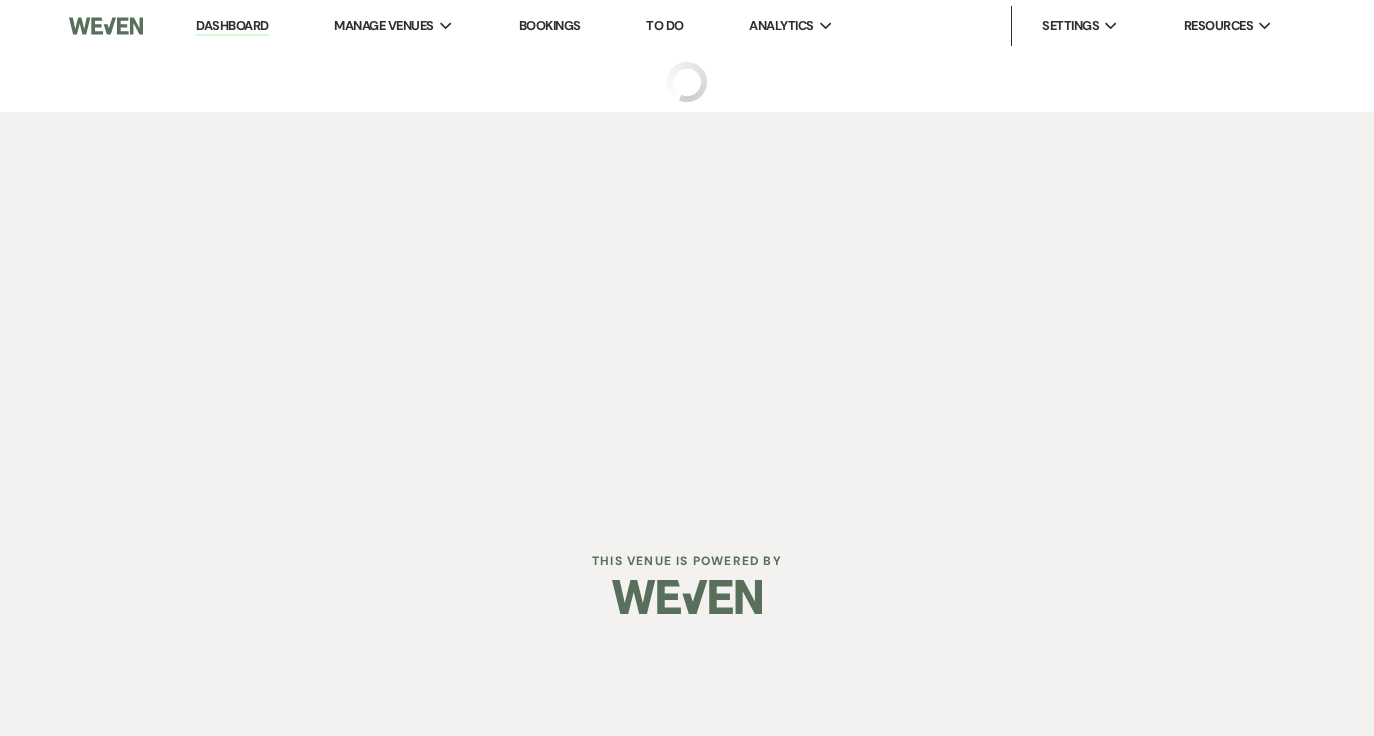 select on "4" 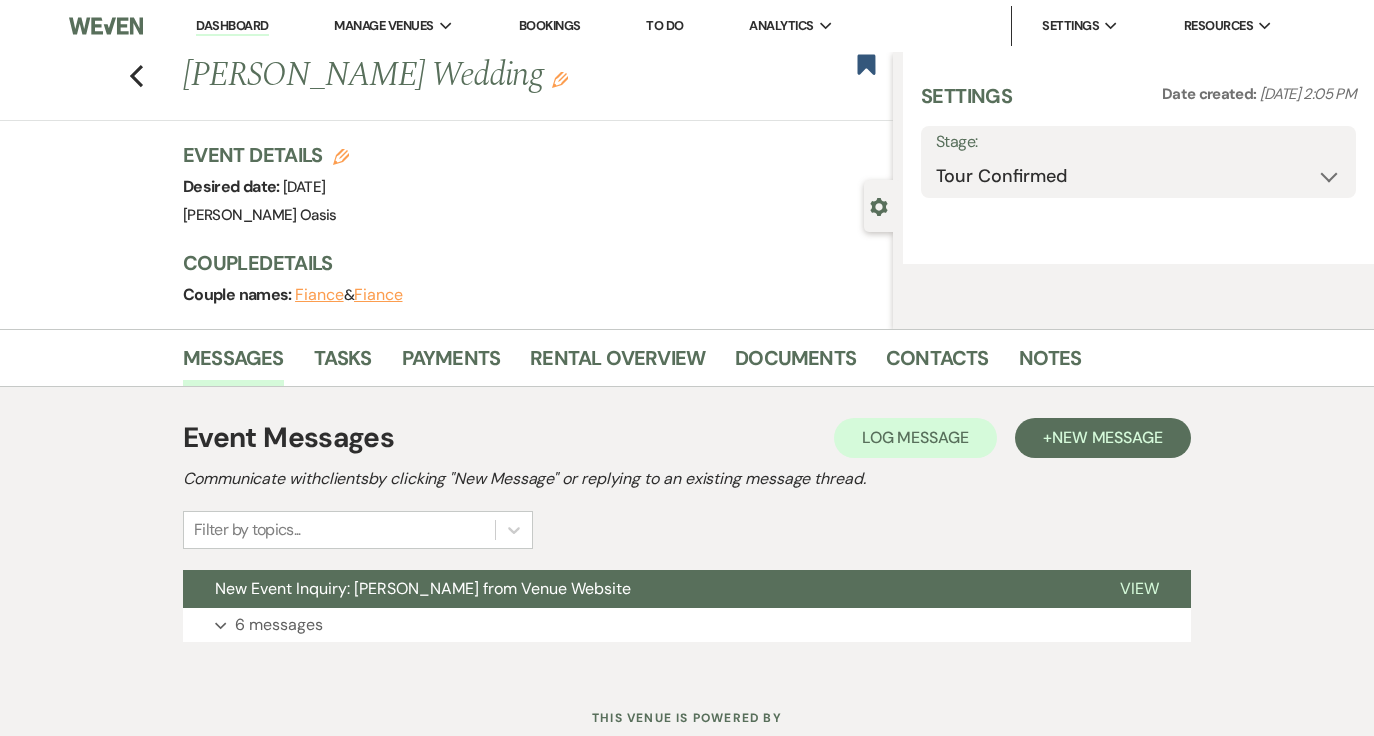 select on "5" 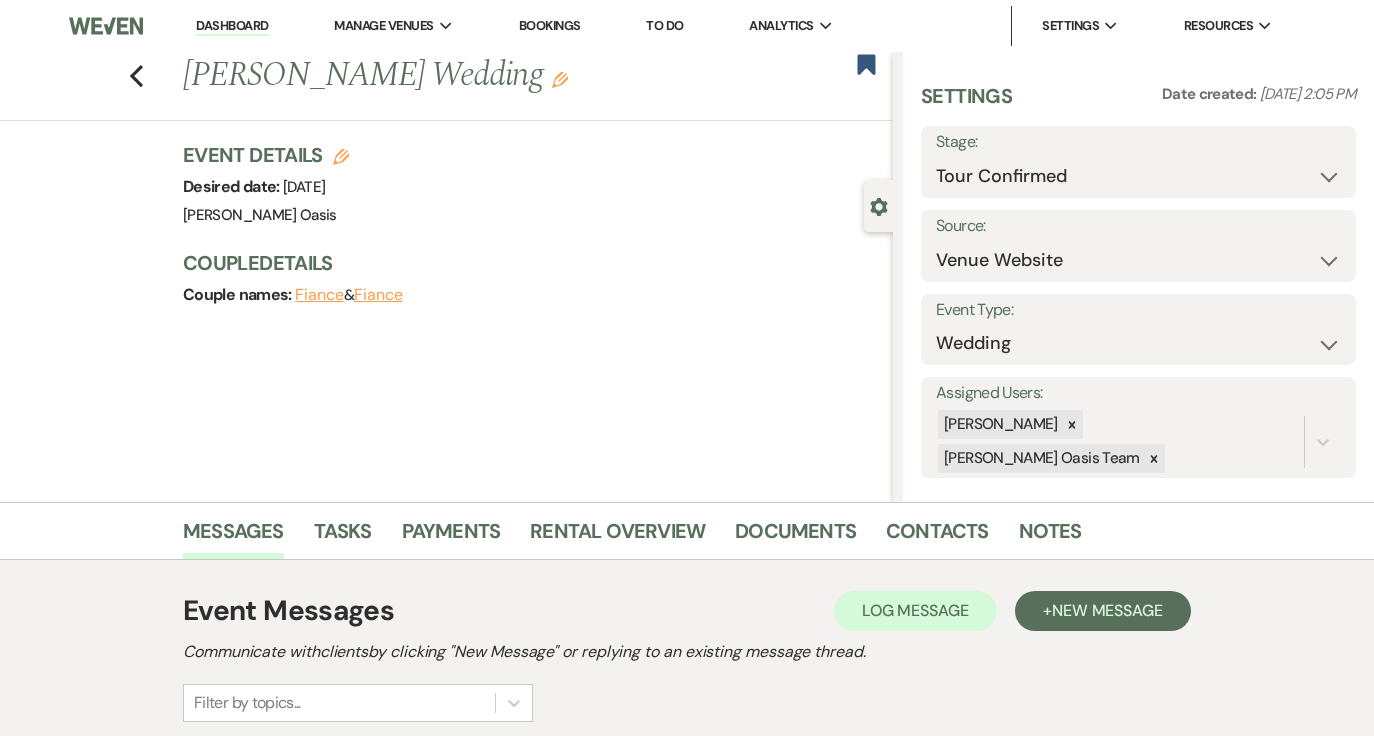 scroll, scrollTop: 238, scrollLeft: 0, axis: vertical 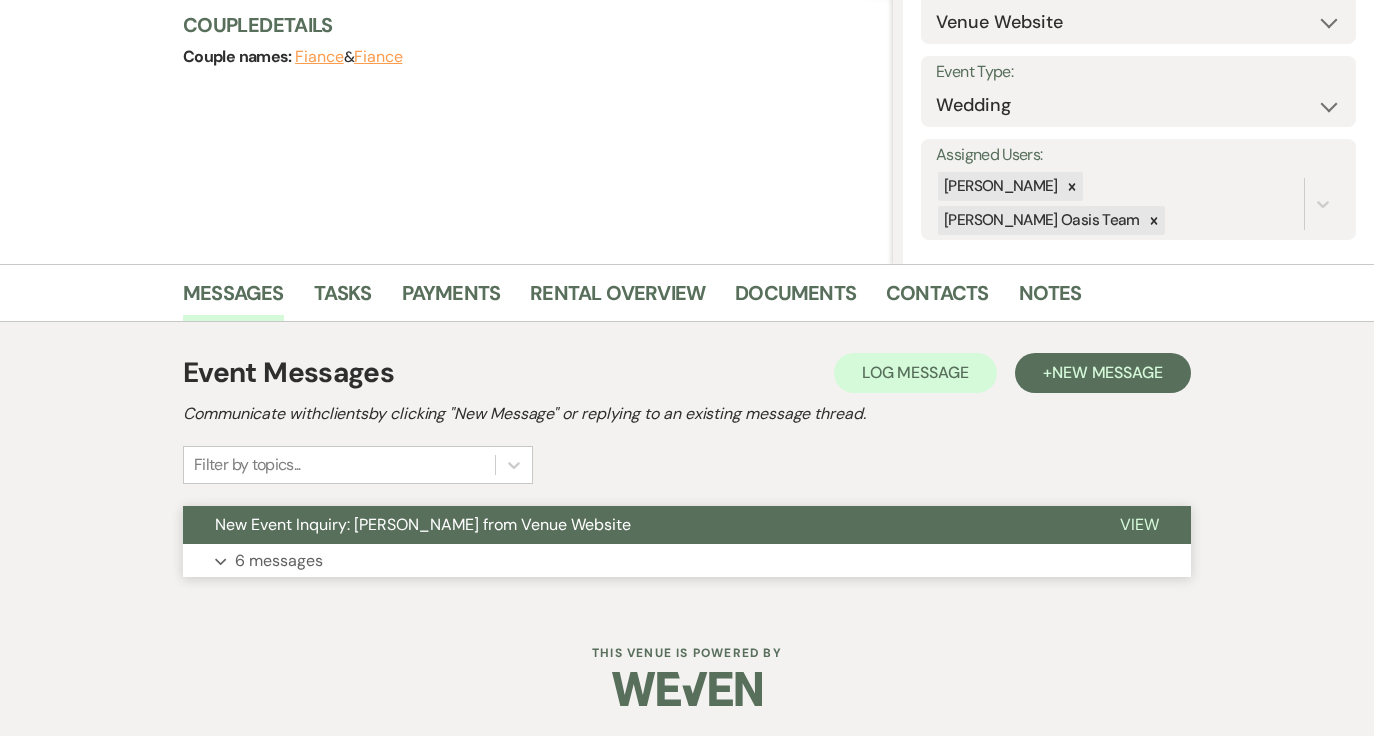 click on "New Event Inquiry: Hannah Olinger from Venue Website" at bounding box center (423, 524) 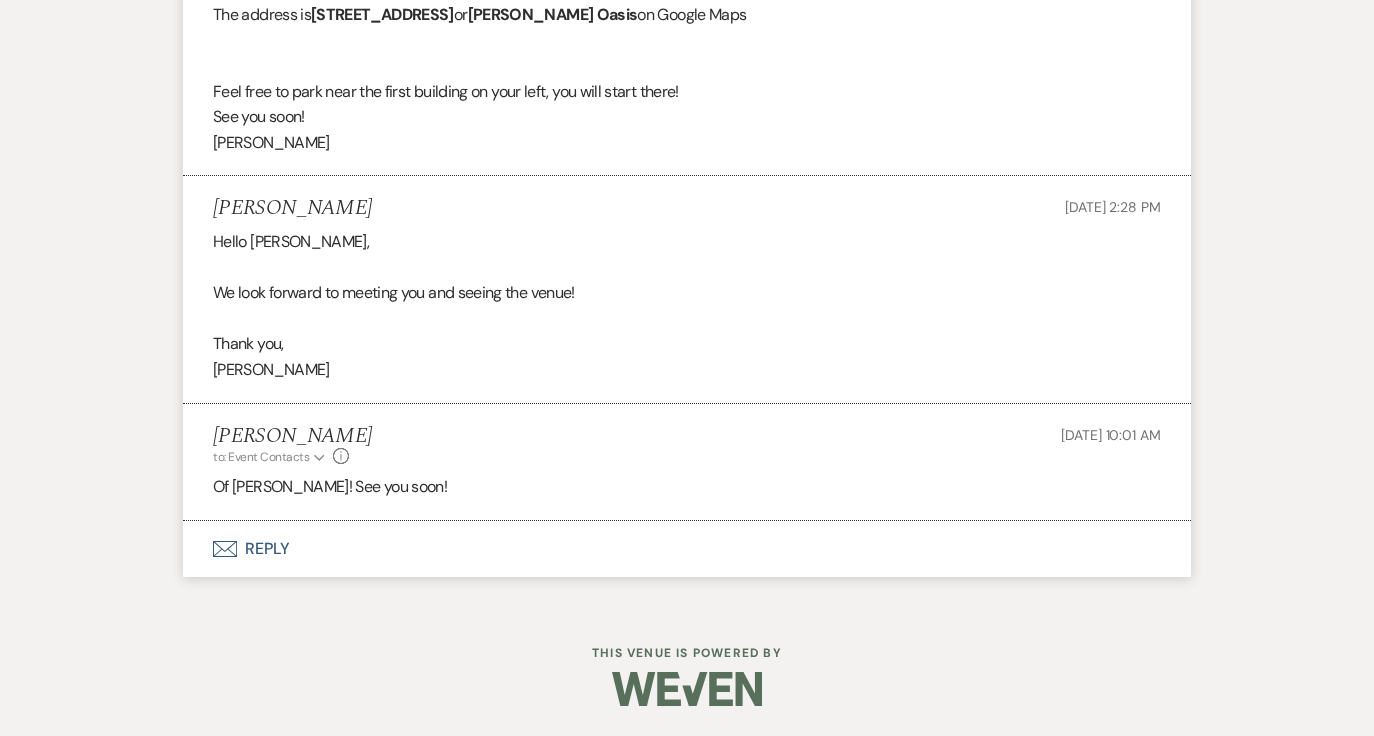 scroll, scrollTop: 2805, scrollLeft: 0, axis: vertical 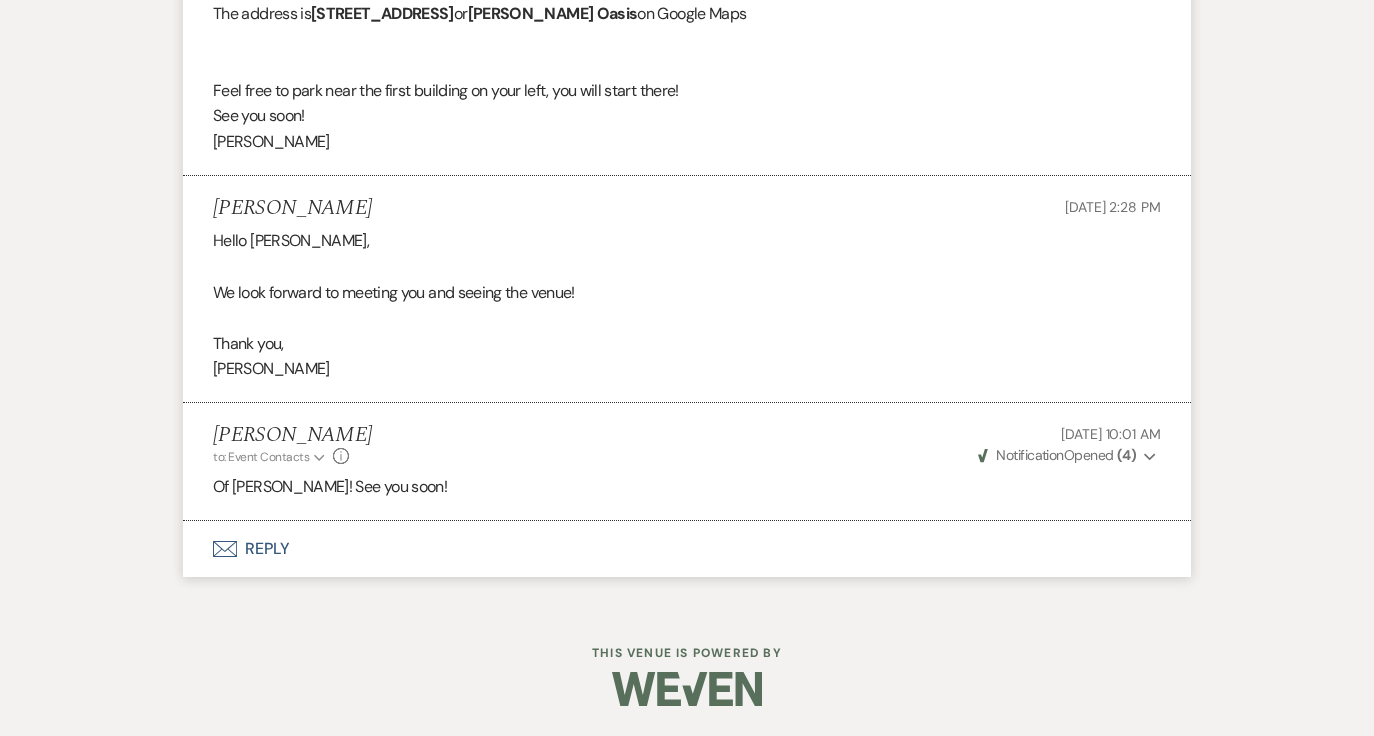 click on "Envelope Reply" at bounding box center (687, 549) 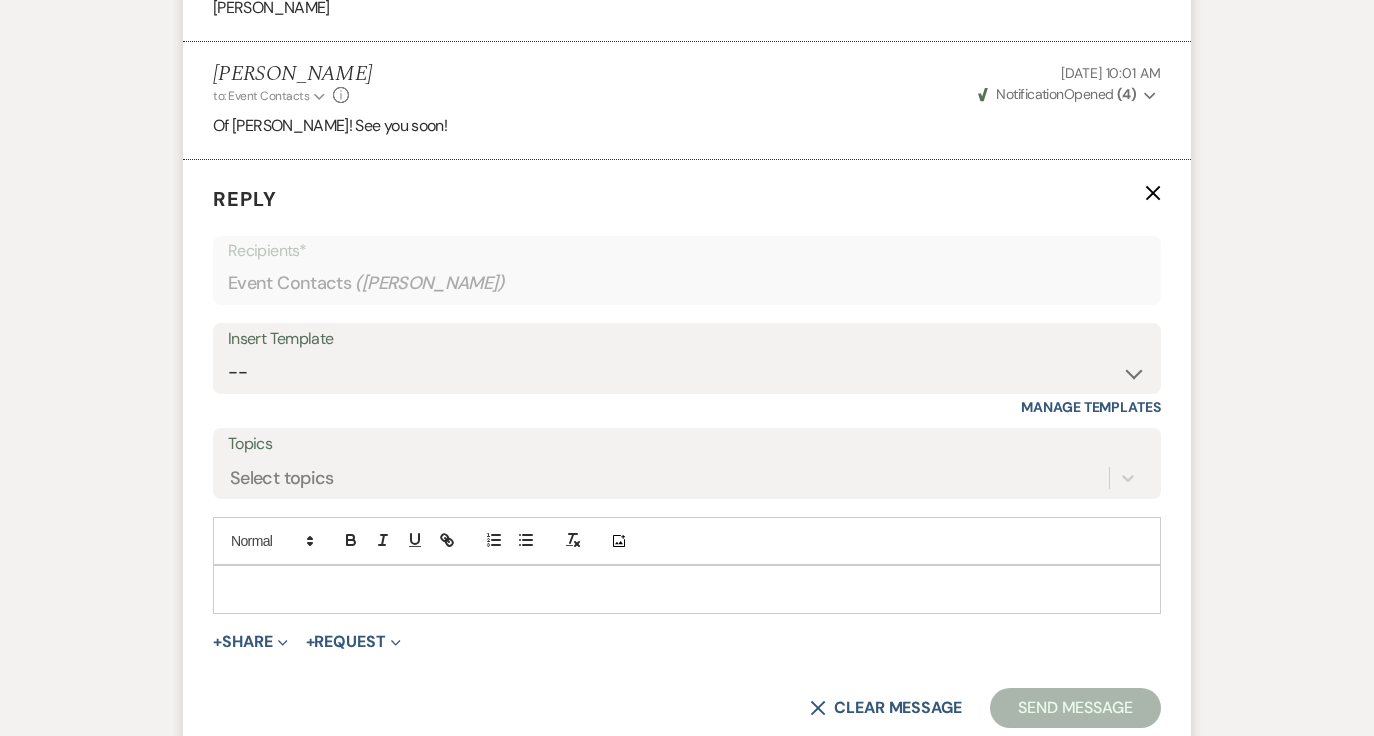 scroll, scrollTop: 3166, scrollLeft: 0, axis: vertical 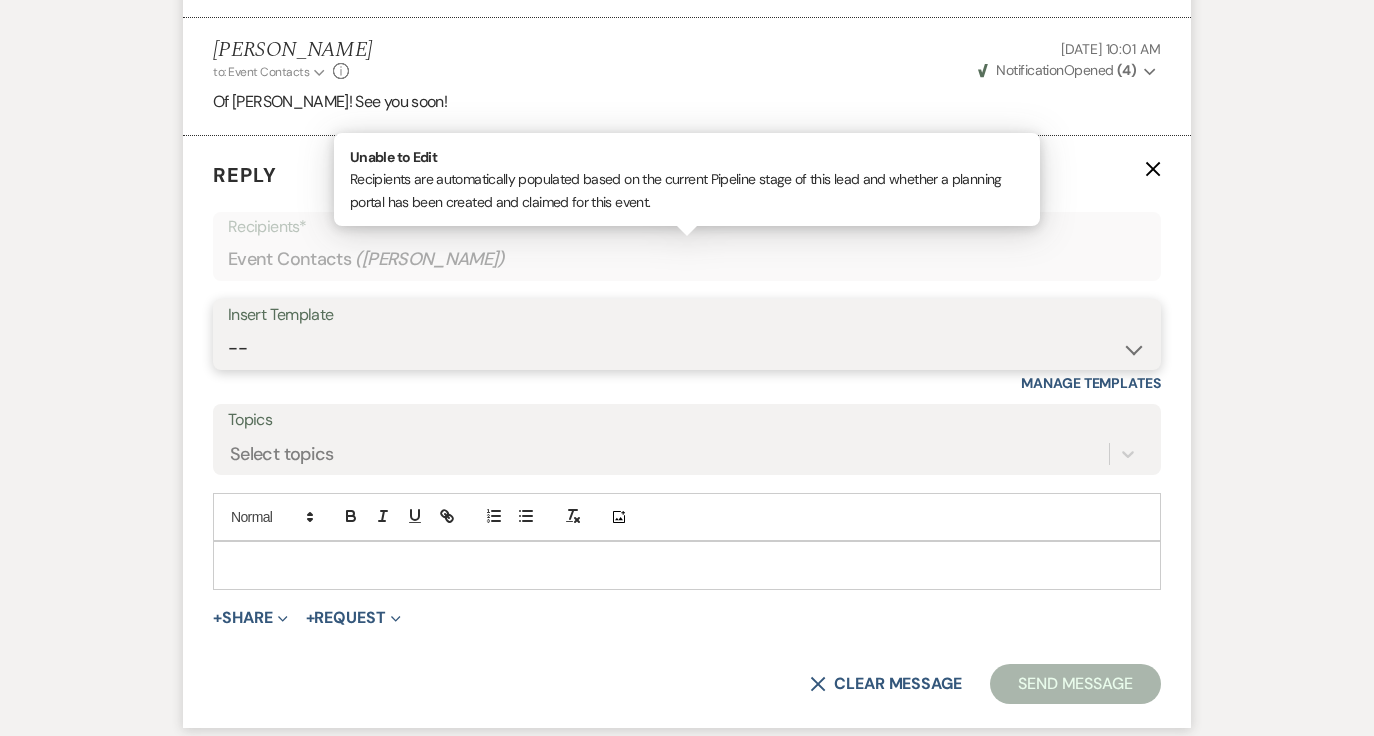 click on "-- WELCOME Weven Planning Portal Introduction Send With Contract Restroom Trailer Response to TOUR inquiry  AFTER *Planner Share* AFTER receiving contract/retainer AFTER "Tour Confirmation" Pricing Request They Want to BOOK Send With PLANNER INVITE on Google   Out of the Office Review2 nighttime tour confirmation dropbox liquor law question checking in booked elsewhere Portal Need Photo Stuff Denied Access Non Drinkers Rewalk Day Of... New Client Portal Access NON Wedding Event Event Weekend after wedding/review add to final invoice Reviews re-invite for portal or facebook Missing Access Email 5pm ceremony Date Correction Day of task management info no outside apps Post Tour 4th post discounted invoice Ronelle New Enhancements Doc 2nd post tour 3rd post 5th post wanted weekend tour booked elsewhere but giving them docs reply to them wanting to book still wanna tour? schedule shuffle" at bounding box center [687, 348] 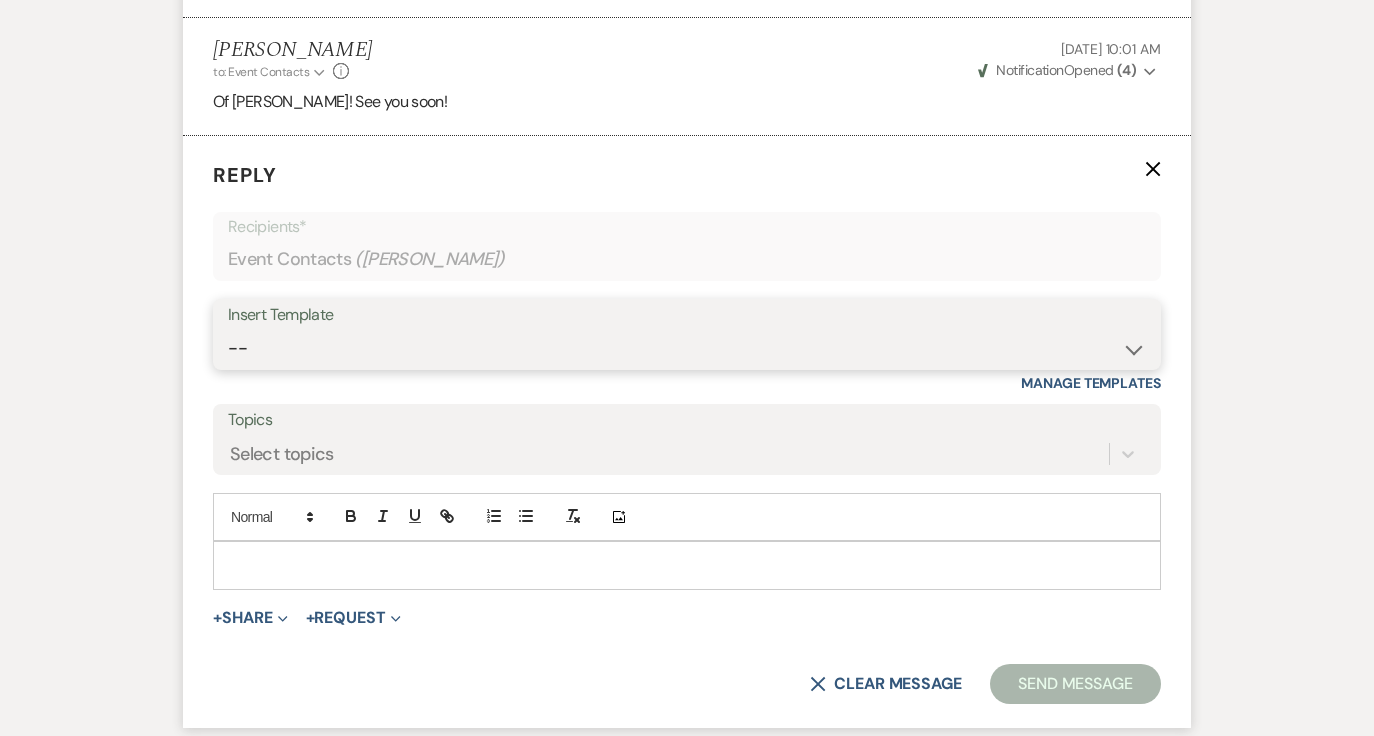 select on "5359" 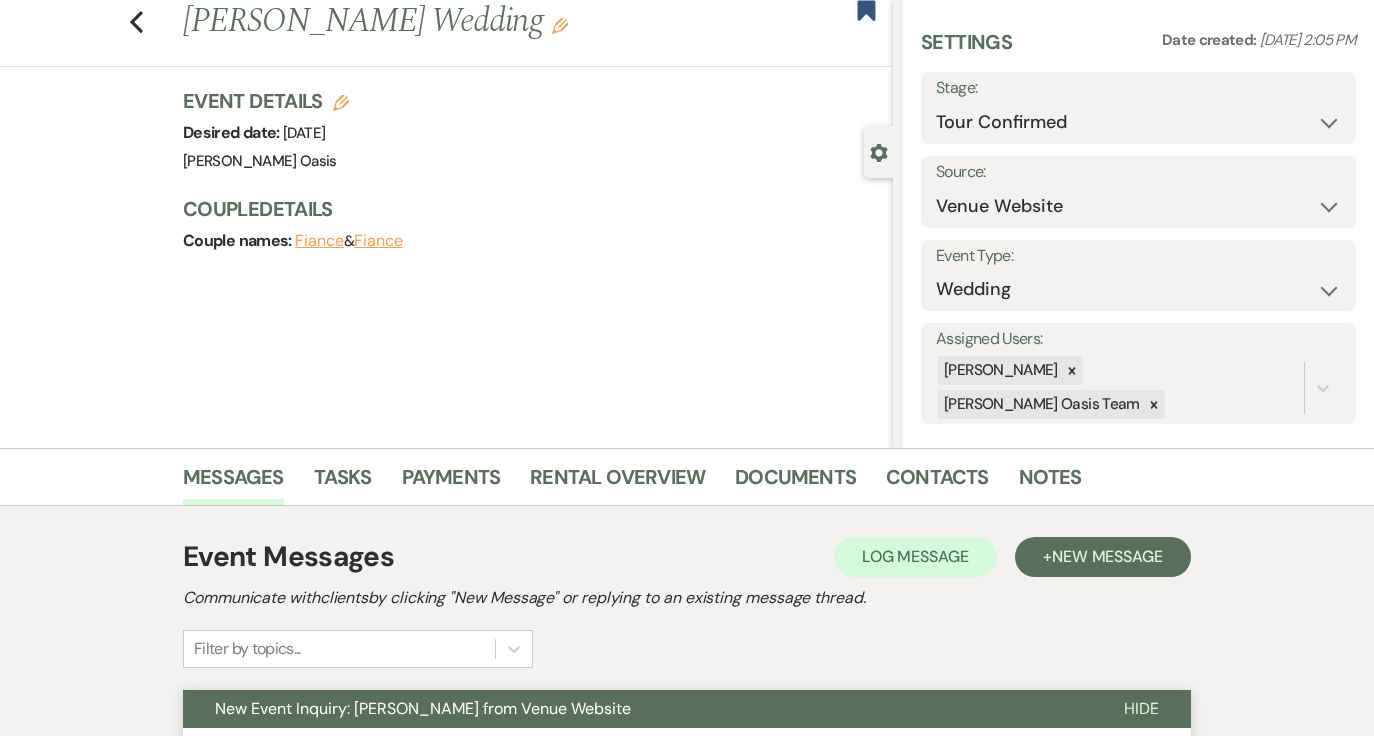 scroll, scrollTop: 0, scrollLeft: 0, axis: both 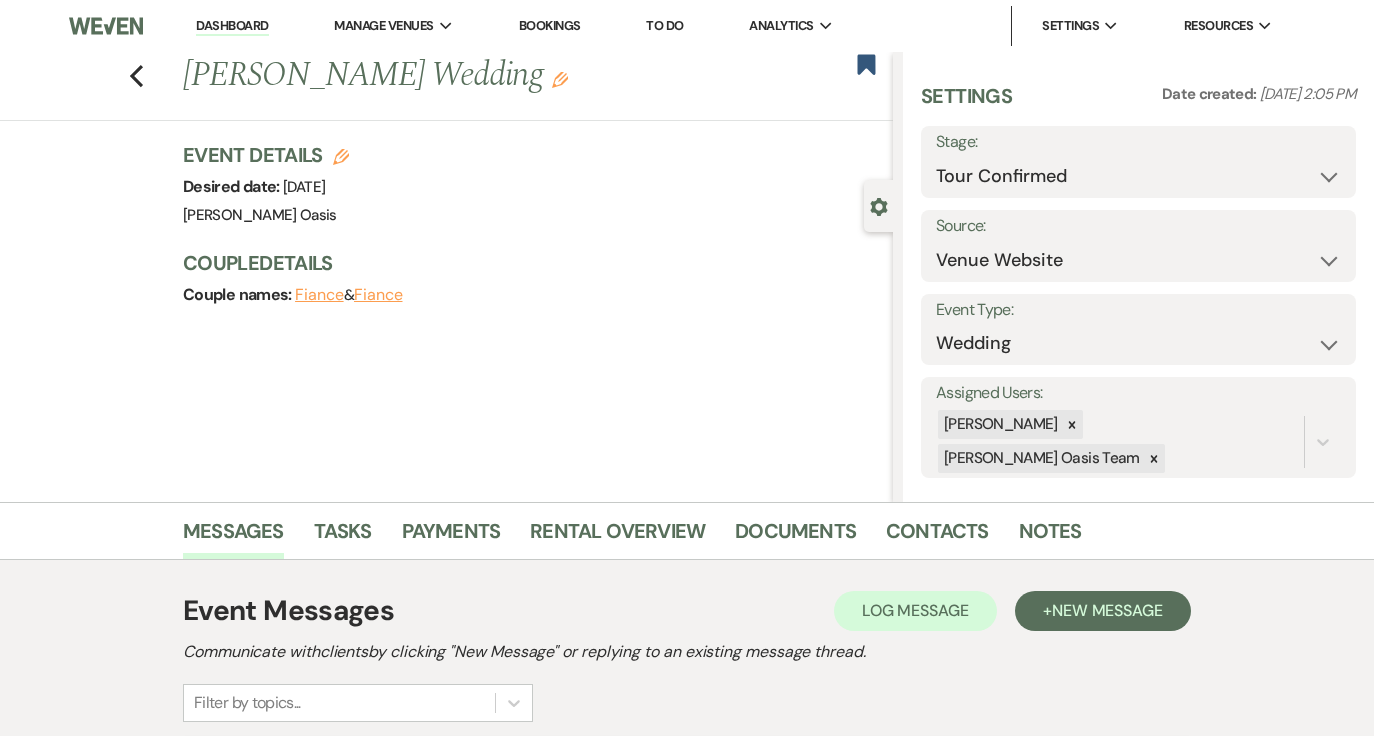 click on "Dashboard" at bounding box center (232, 26) 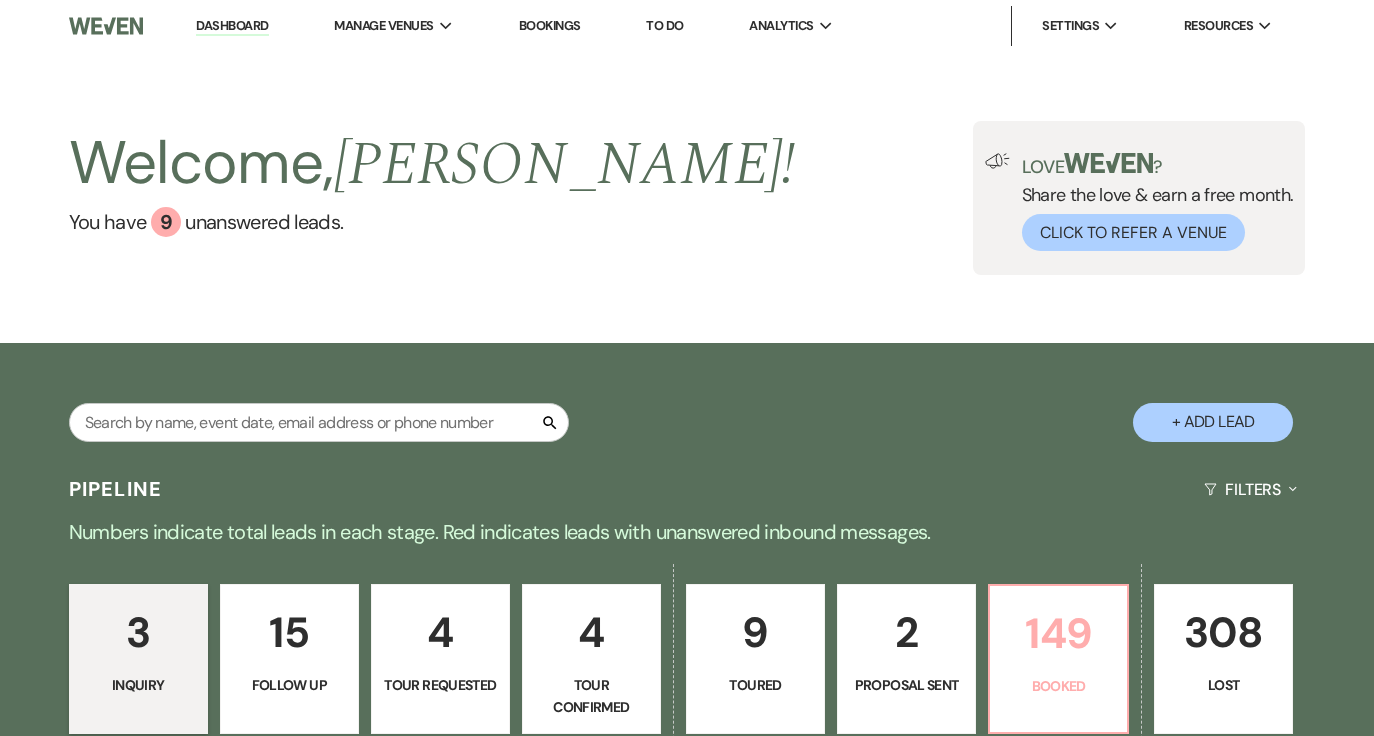 click on "149" at bounding box center (1058, 633) 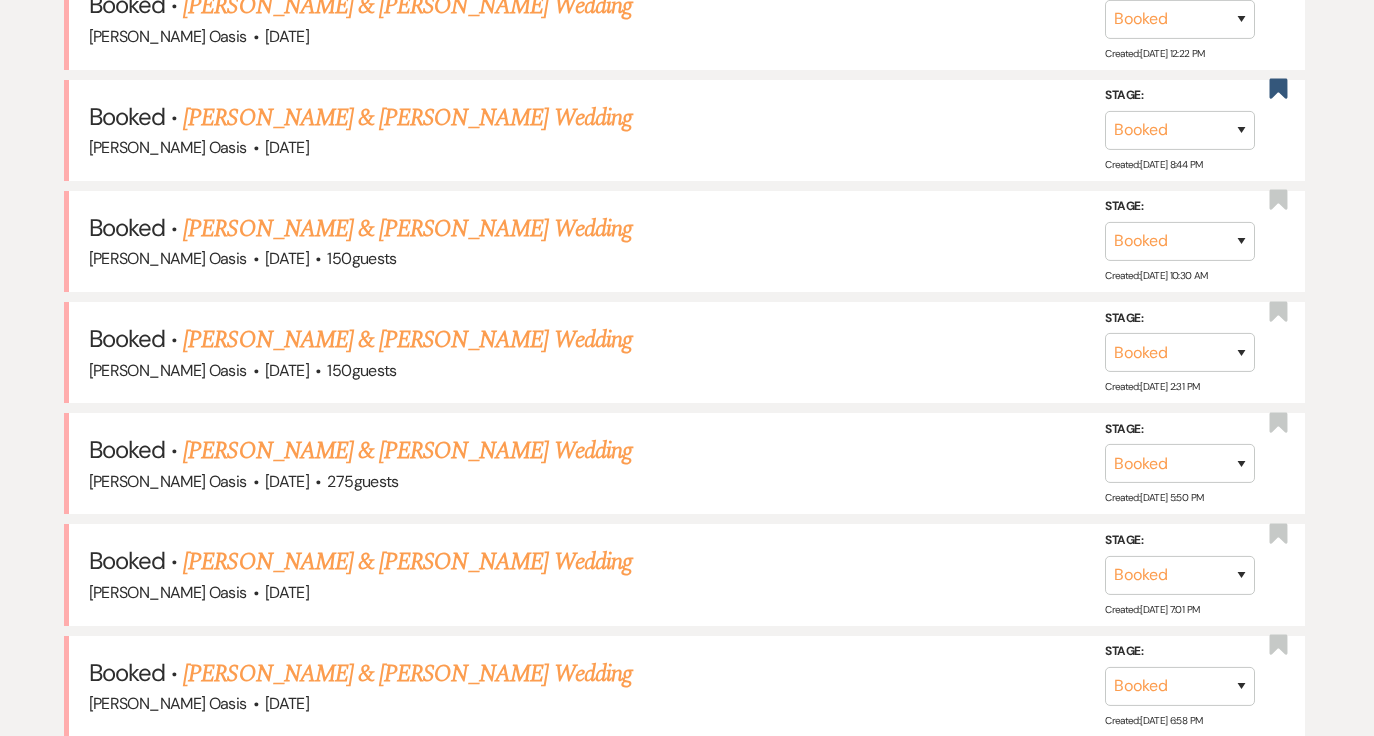 scroll, scrollTop: 556, scrollLeft: 0, axis: vertical 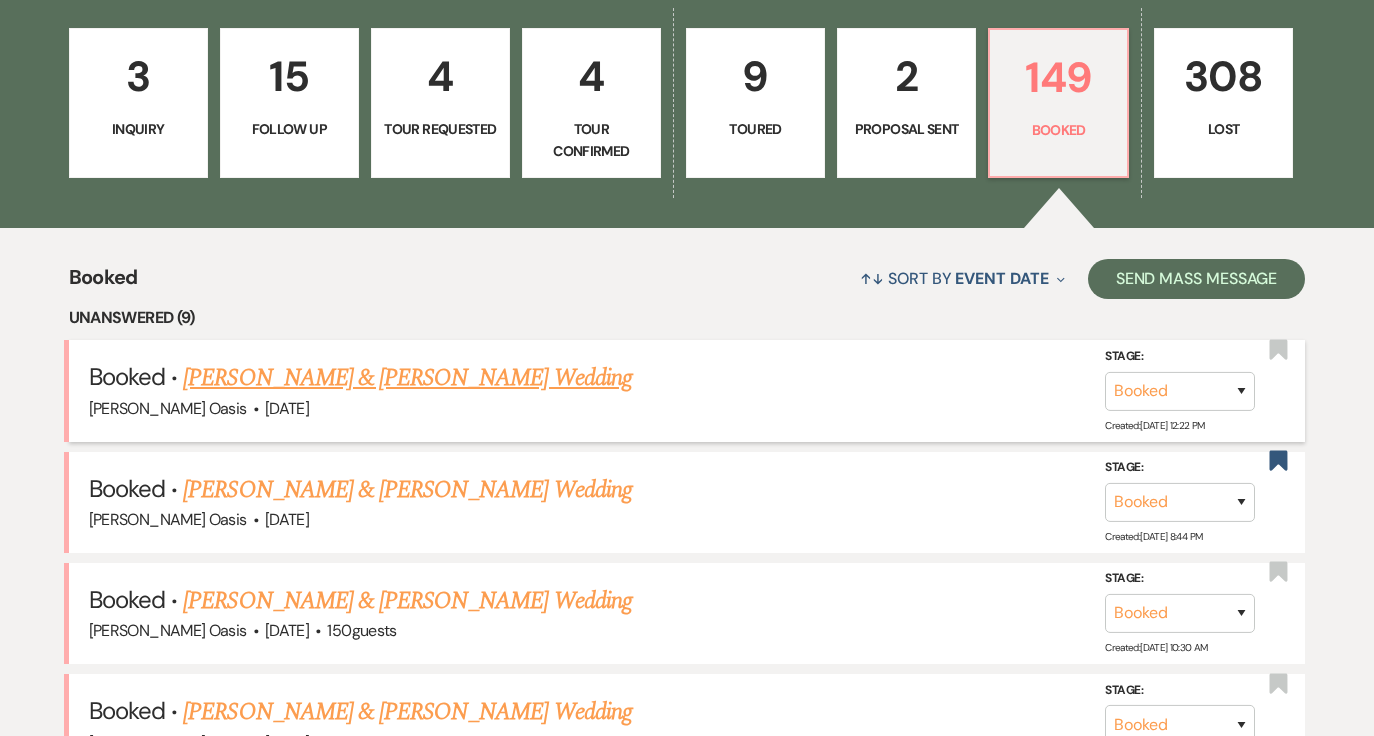 click on "Kalianna Brahs & Ben Larson Wedding" at bounding box center [407, 378] 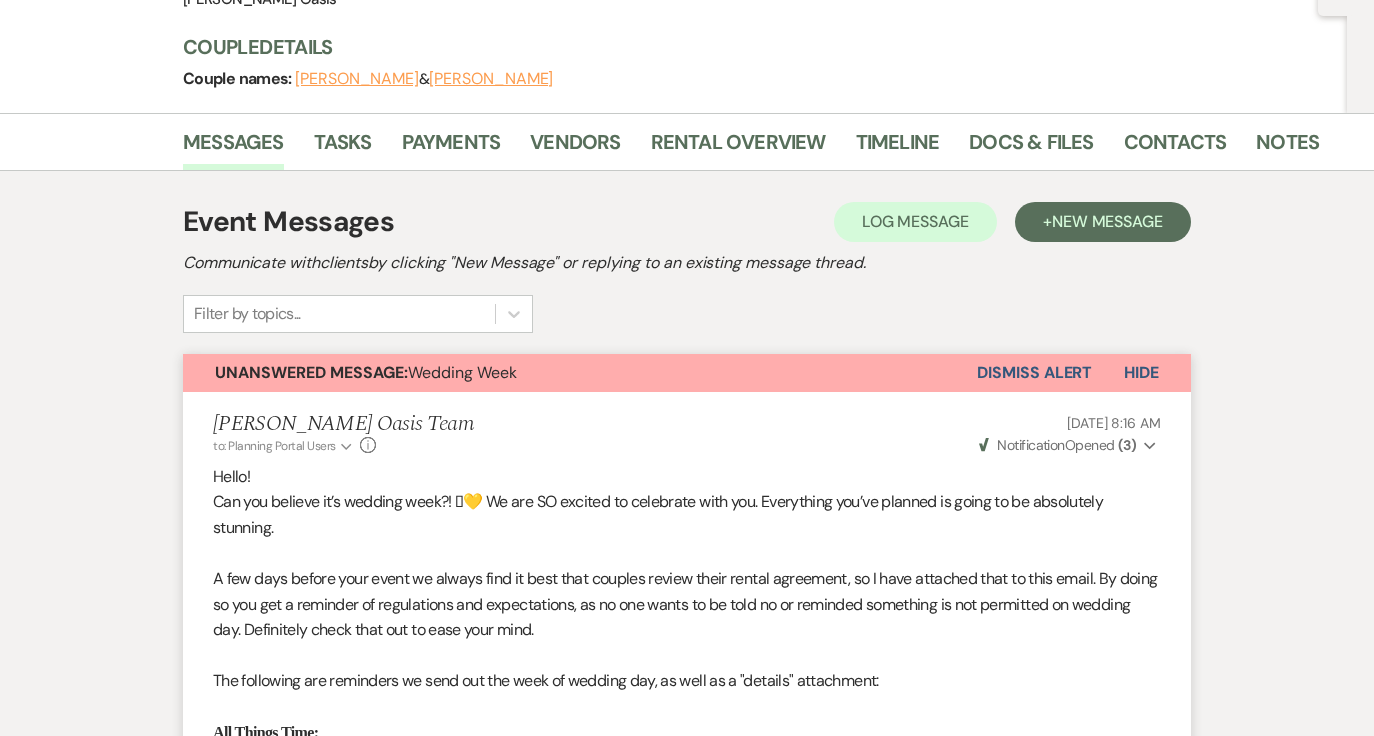 scroll, scrollTop: 0, scrollLeft: 0, axis: both 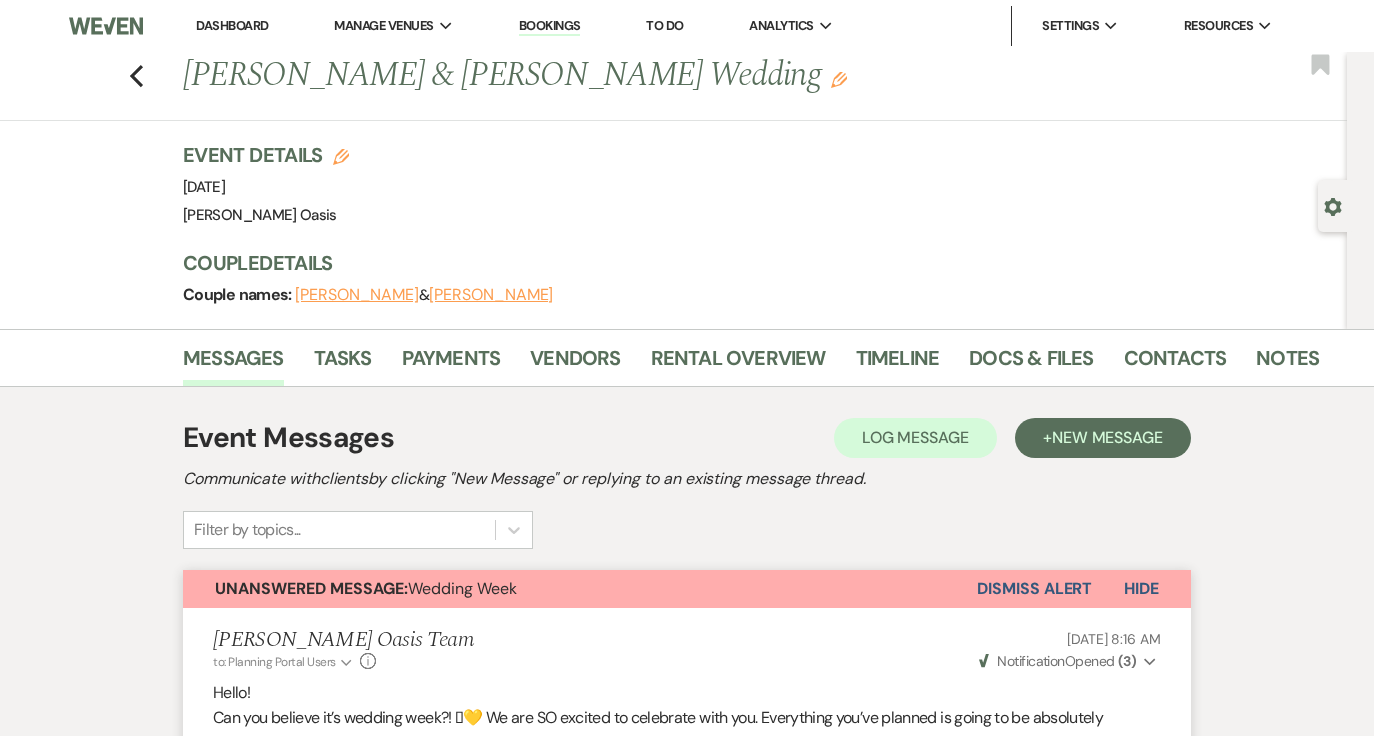 click on "Dismiss Alert" at bounding box center (1034, 589) 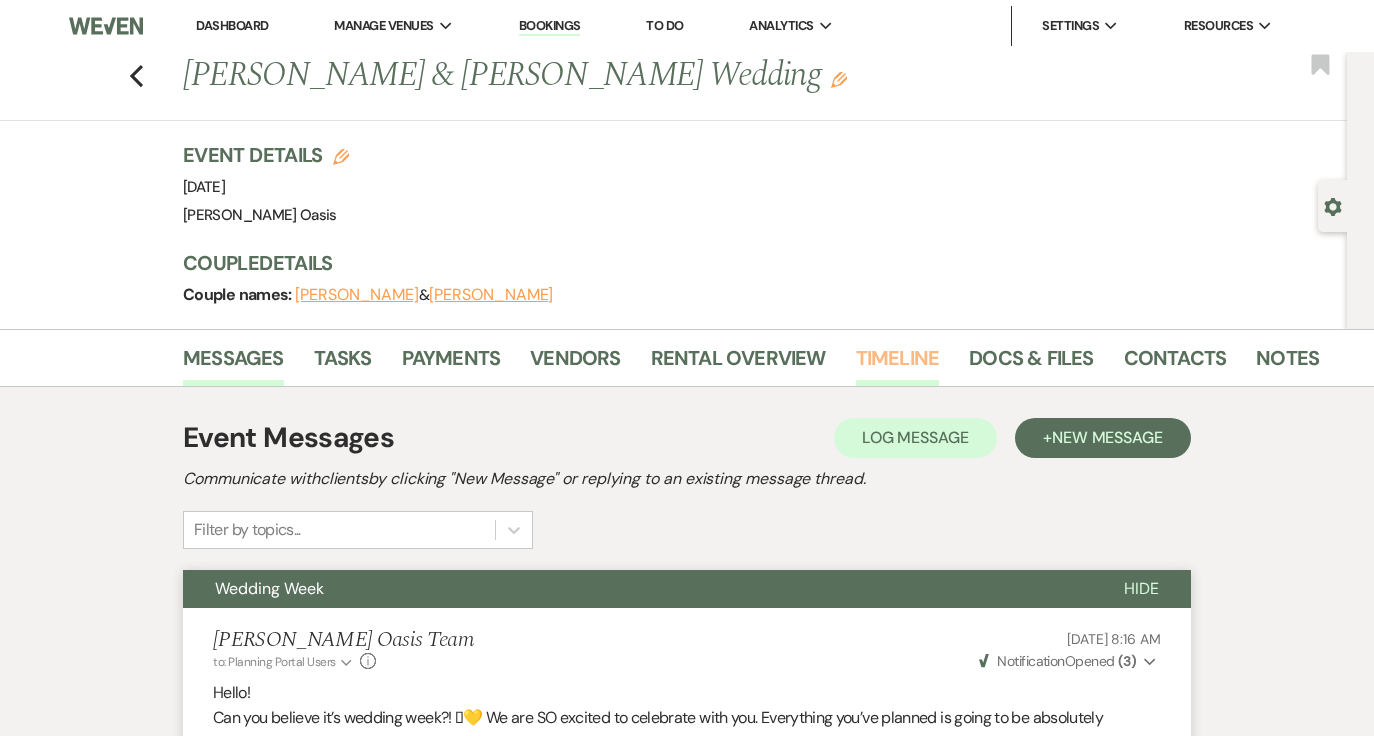 click on "Timeline" at bounding box center (898, 364) 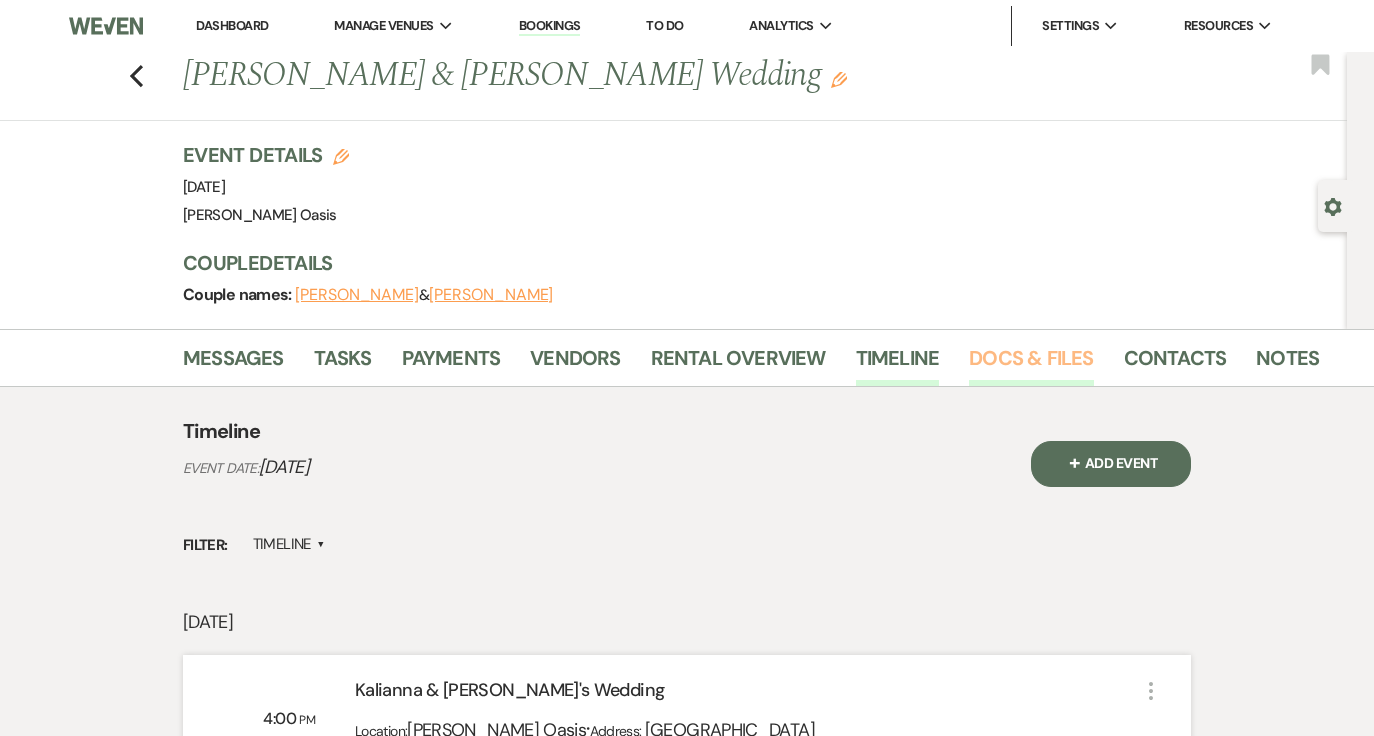 click on "Docs & Files" at bounding box center [1031, 364] 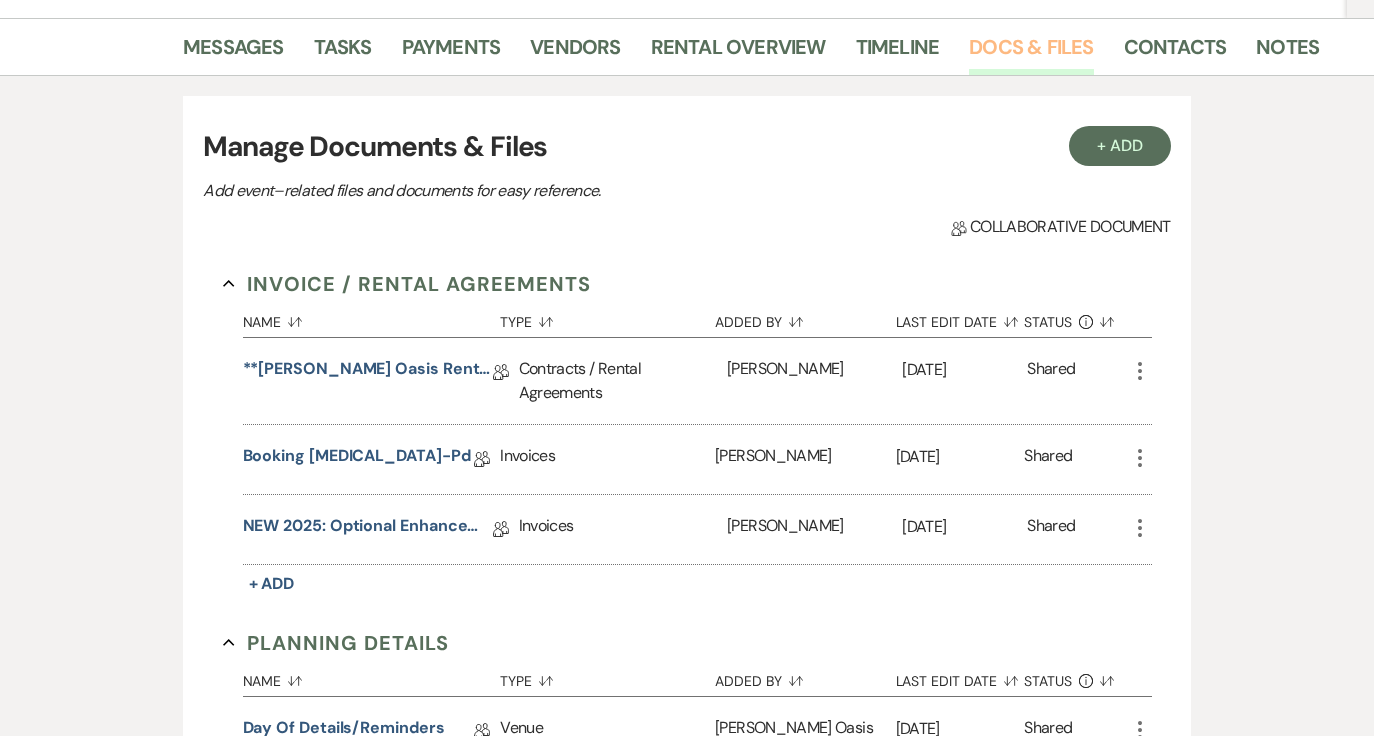 scroll, scrollTop: 0, scrollLeft: 0, axis: both 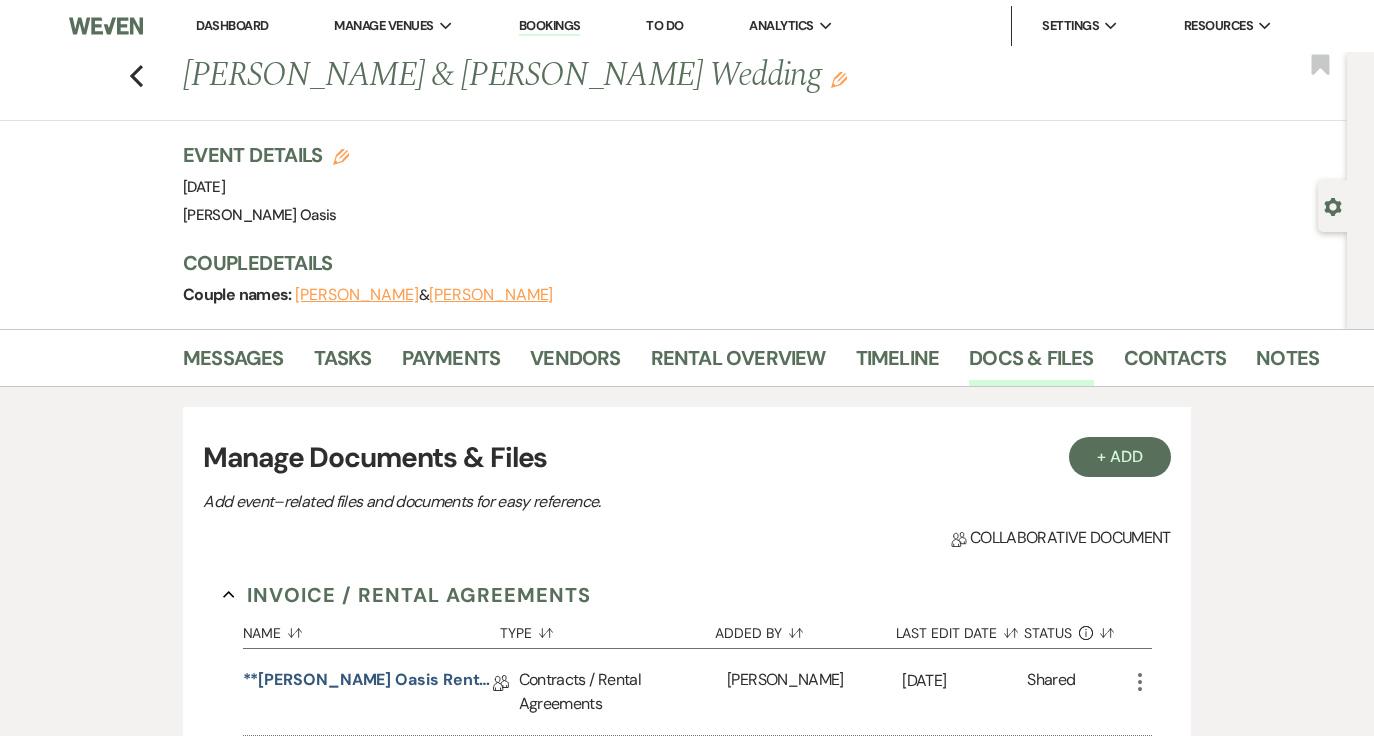 click on "Dashboard" at bounding box center (232, 26) 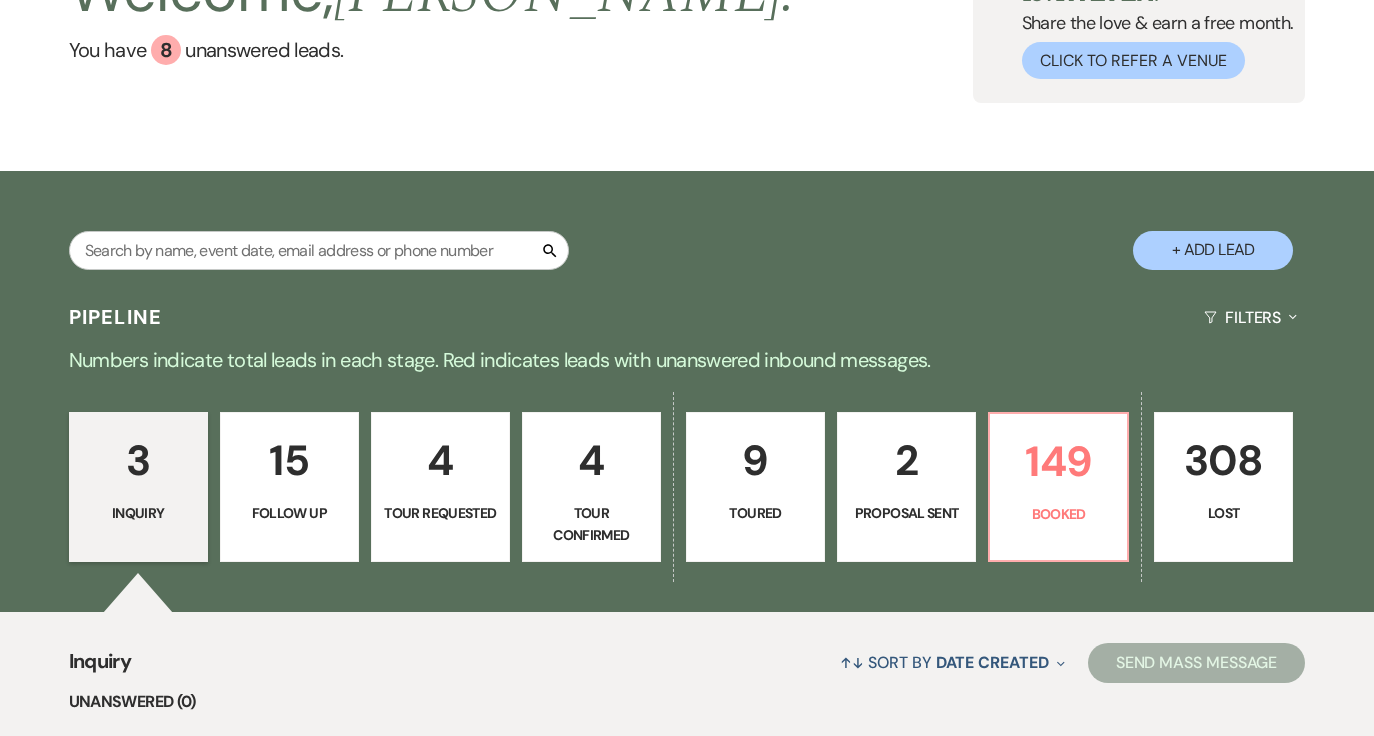 scroll, scrollTop: 176, scrollLeft: 0, axis: vertical 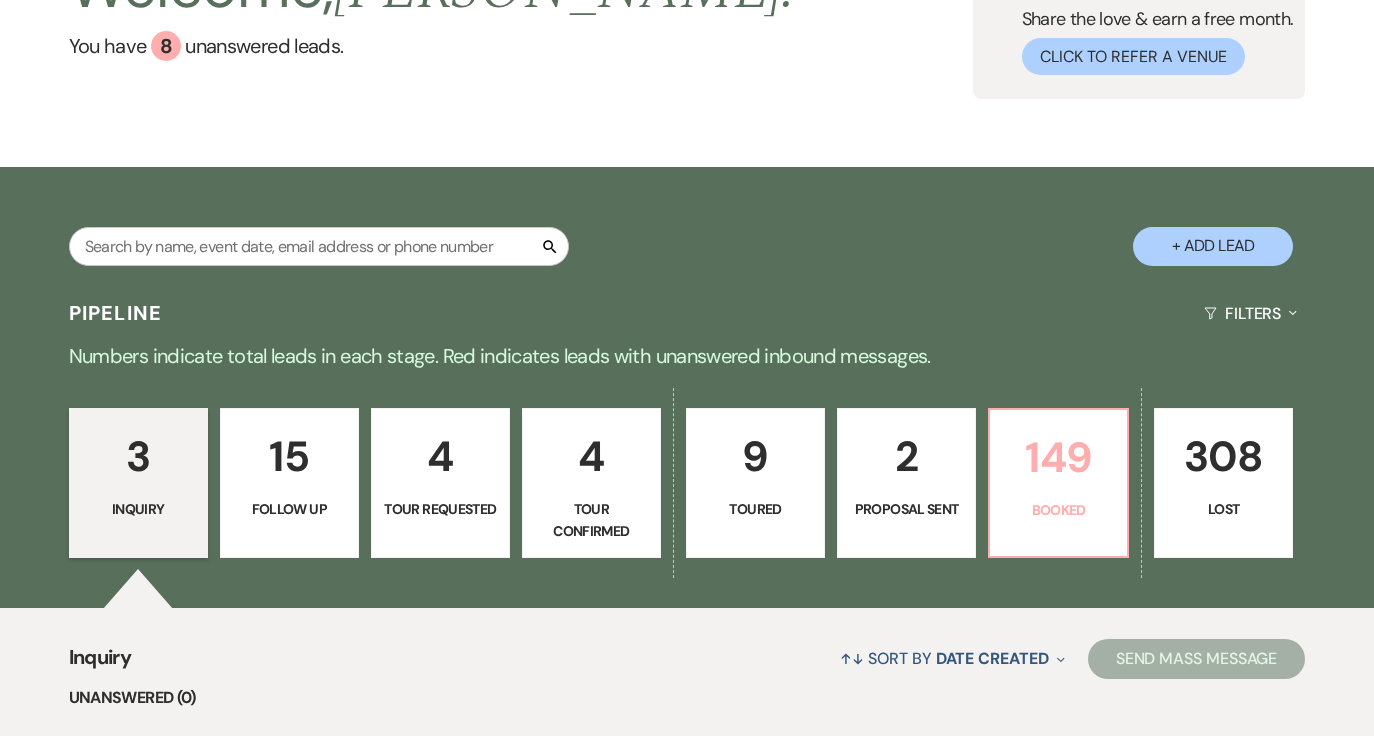 click on "149 Booked" at bounding box center (1058, 483) 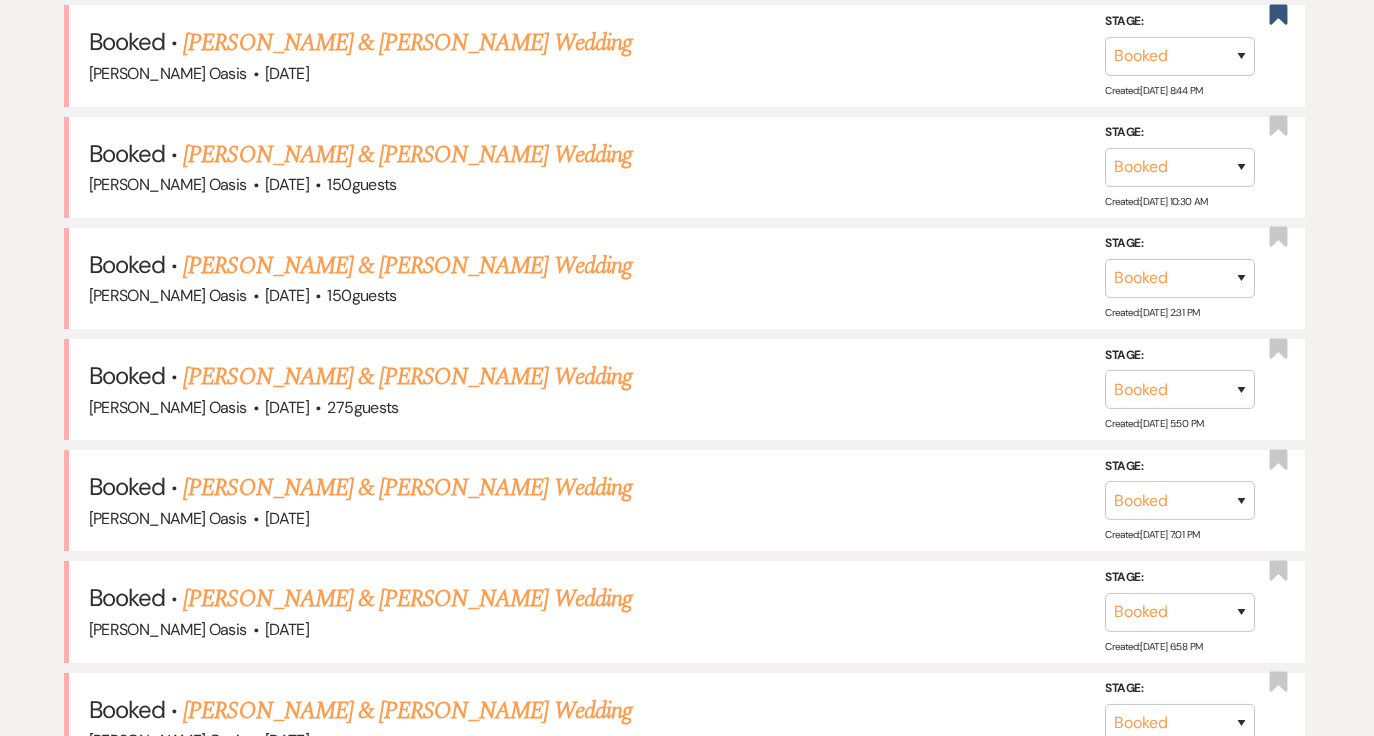 scroll, scrollTop: 997, scrollLeft: 0, axis: vertical 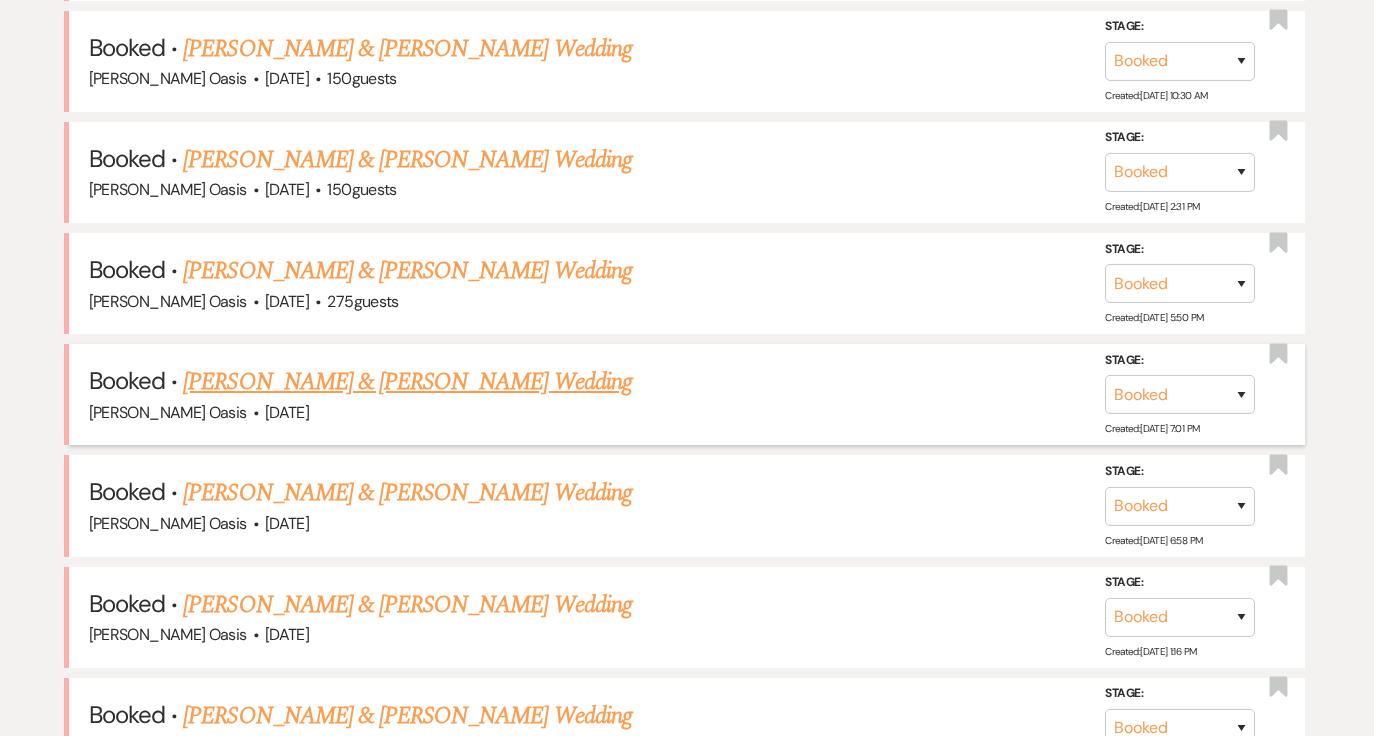 click on "Booked · Anna Gunderson & Luke Lasley's Wedding Oehme Oasis · Oct 24, 2025 Stage: Booked Lost Created:  Oct 20, 2024, 7:01 PM Bookmark" at bounding box center (687, 394) 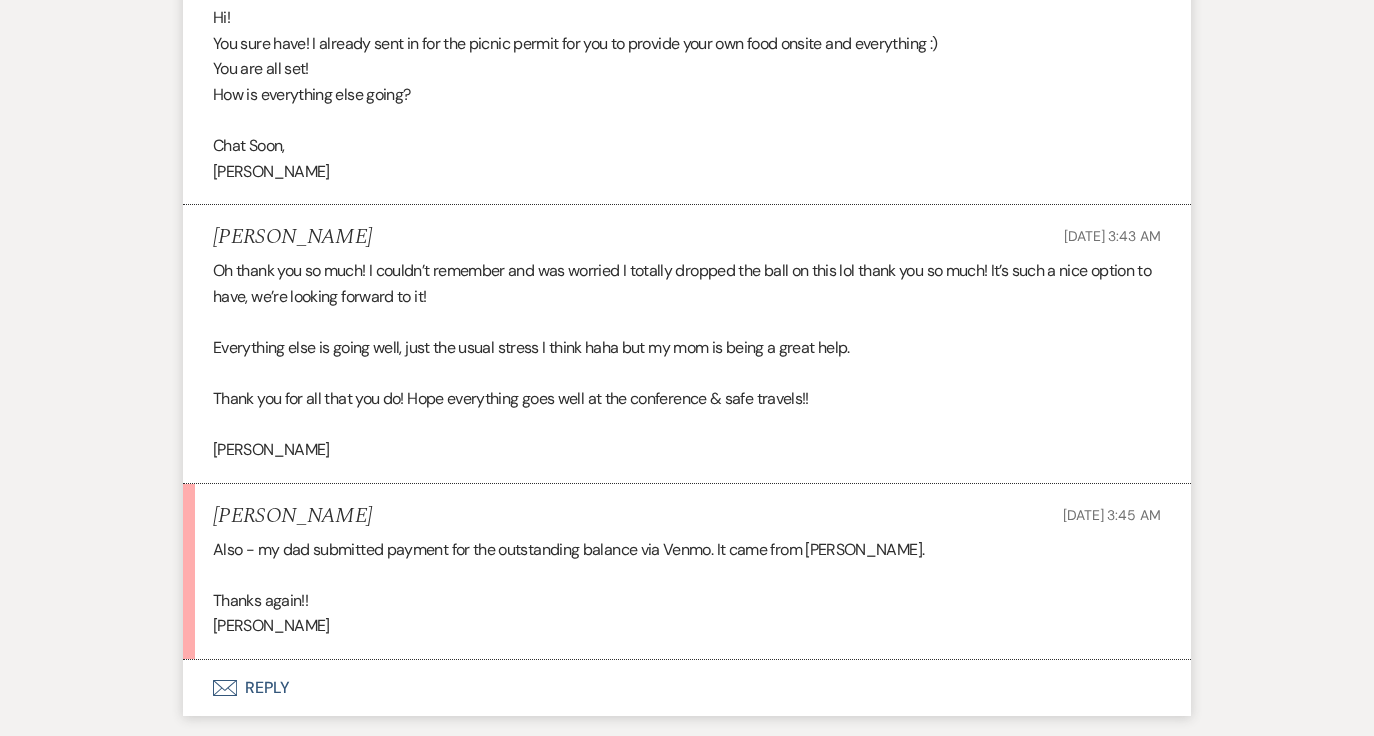 scroll, scrollTop: 665, scrollLeft: 0, axis: vertical 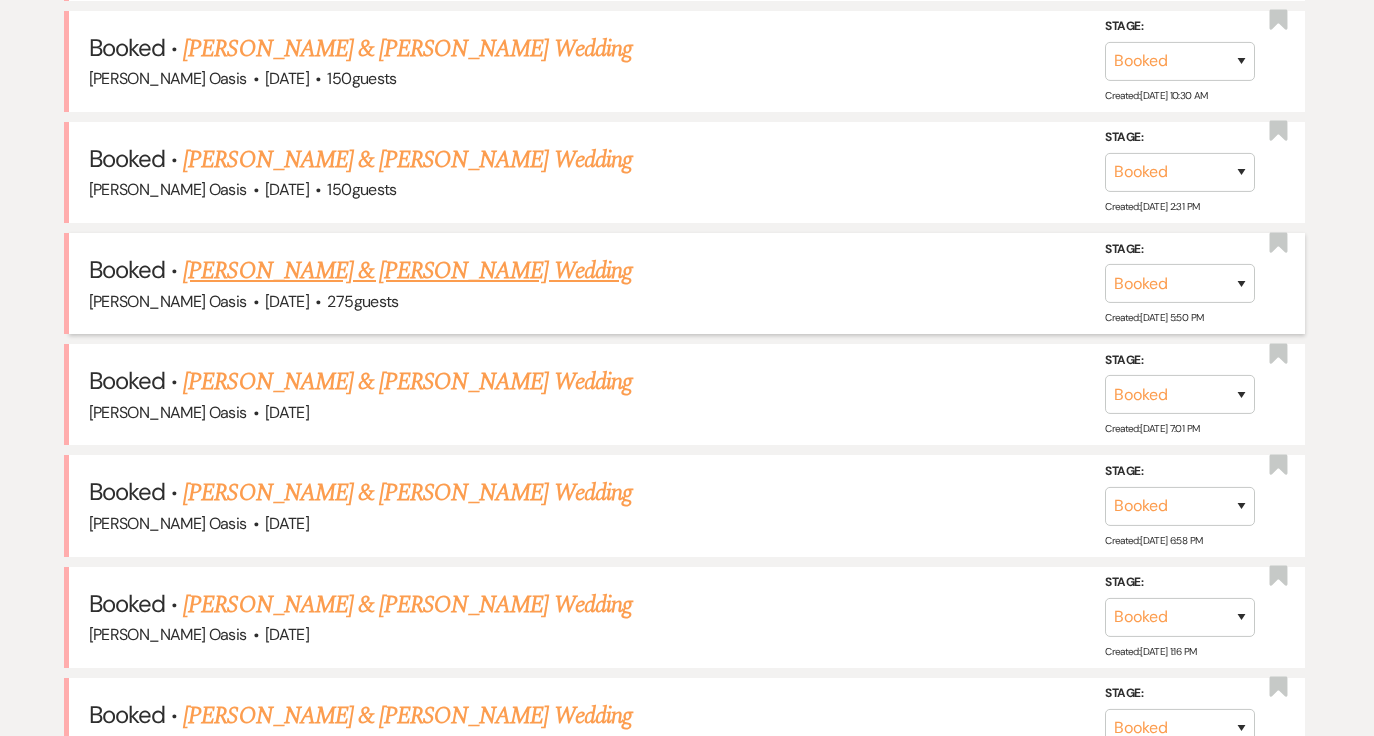 click on "Jenny Smith's & Preston Anez Wedding" at bounding box center [407, 271] 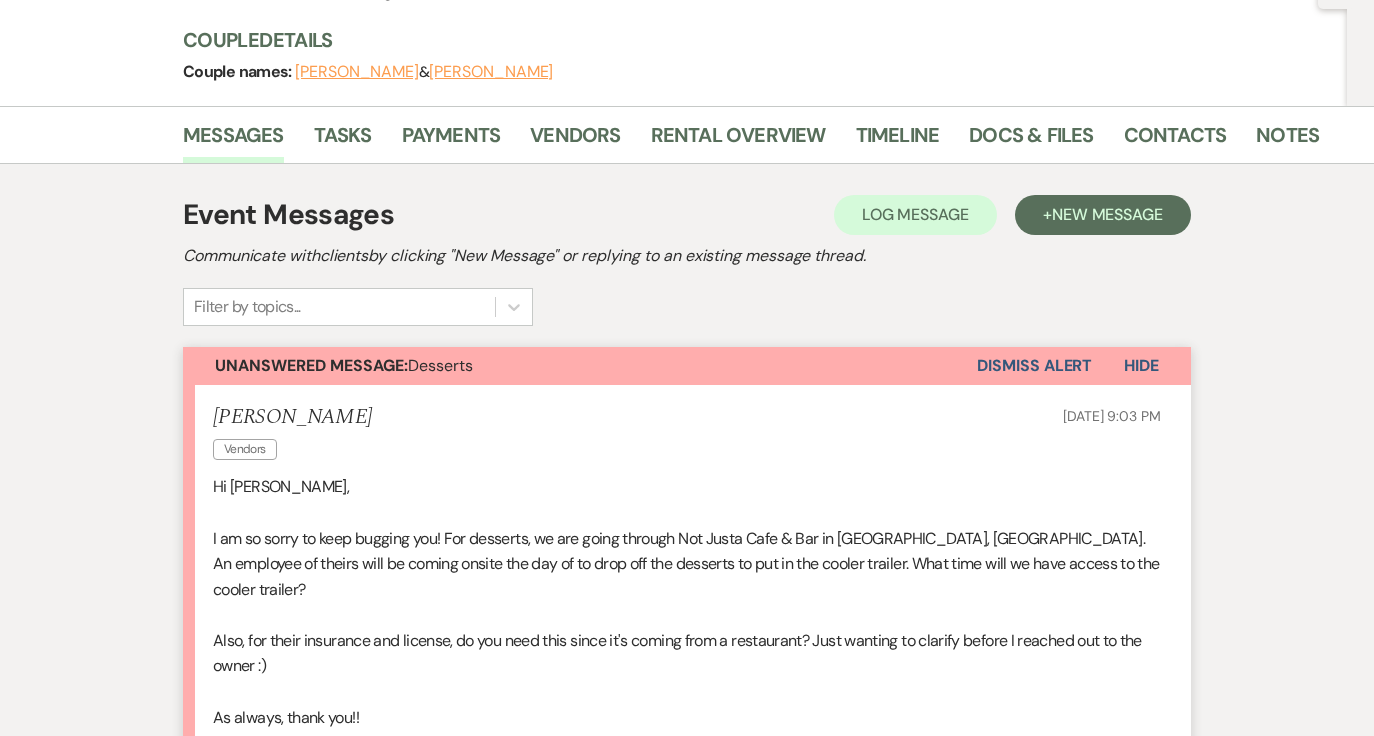 scroll, scrollTop: 0, scrollLeft: 0, axis: both 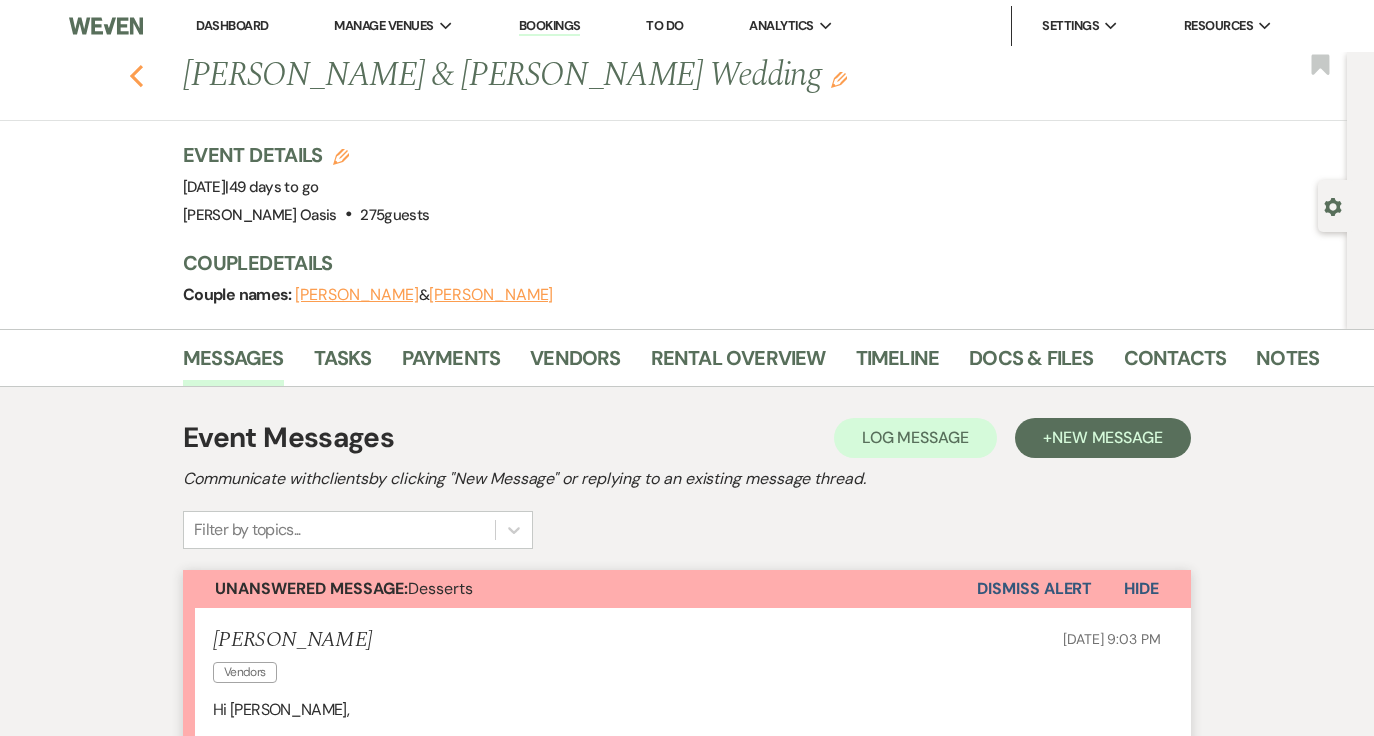 click 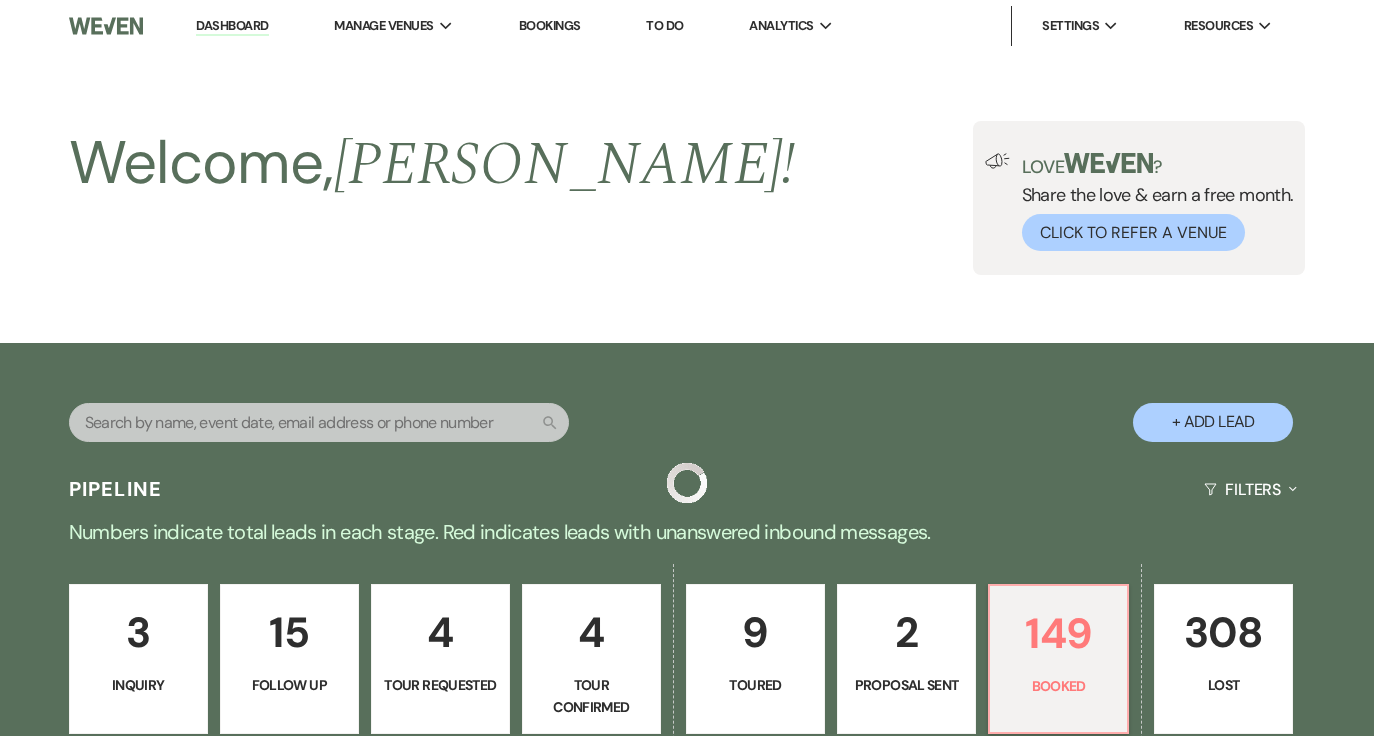 scroll, scrollTop: 997, scrollLeft: 0, axis: vertical 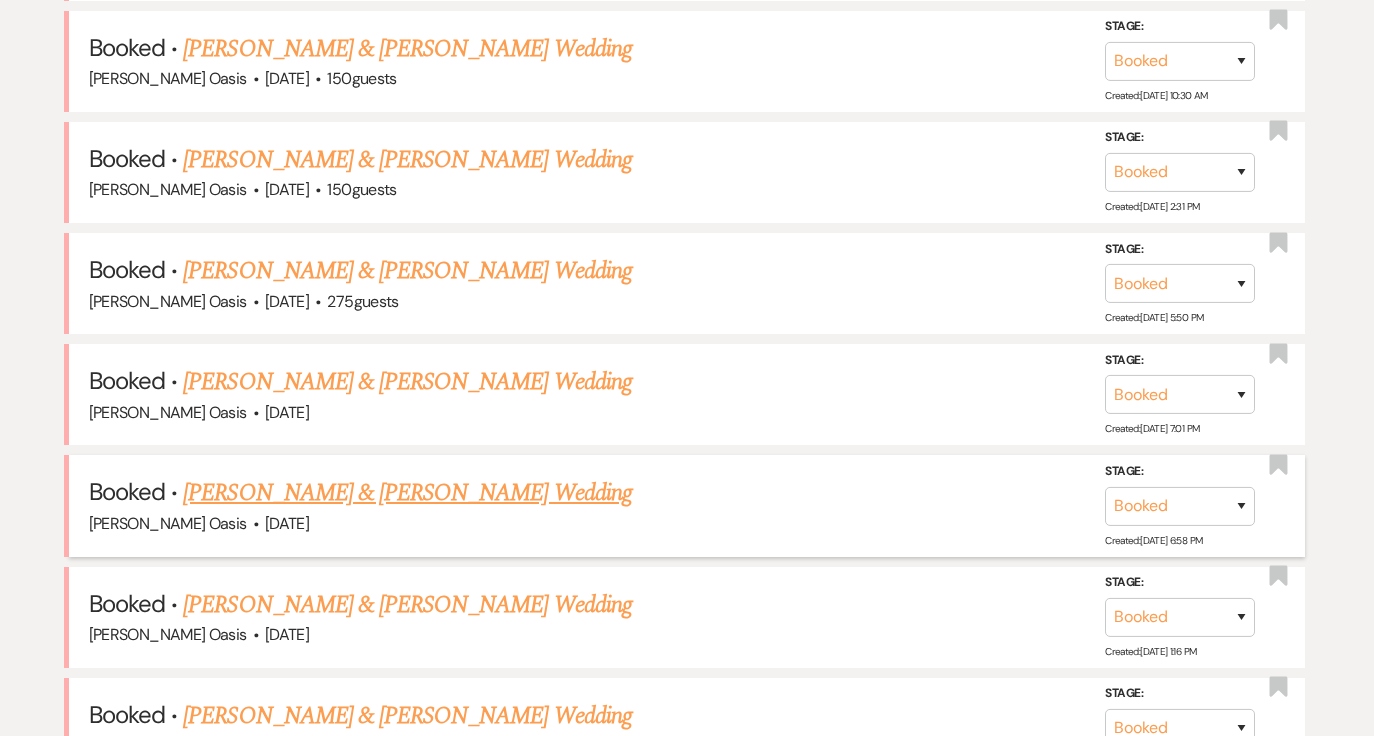 click on "Rachel Tornio & Tyler Danielson's Wedding" at bounding box center [407, 493] 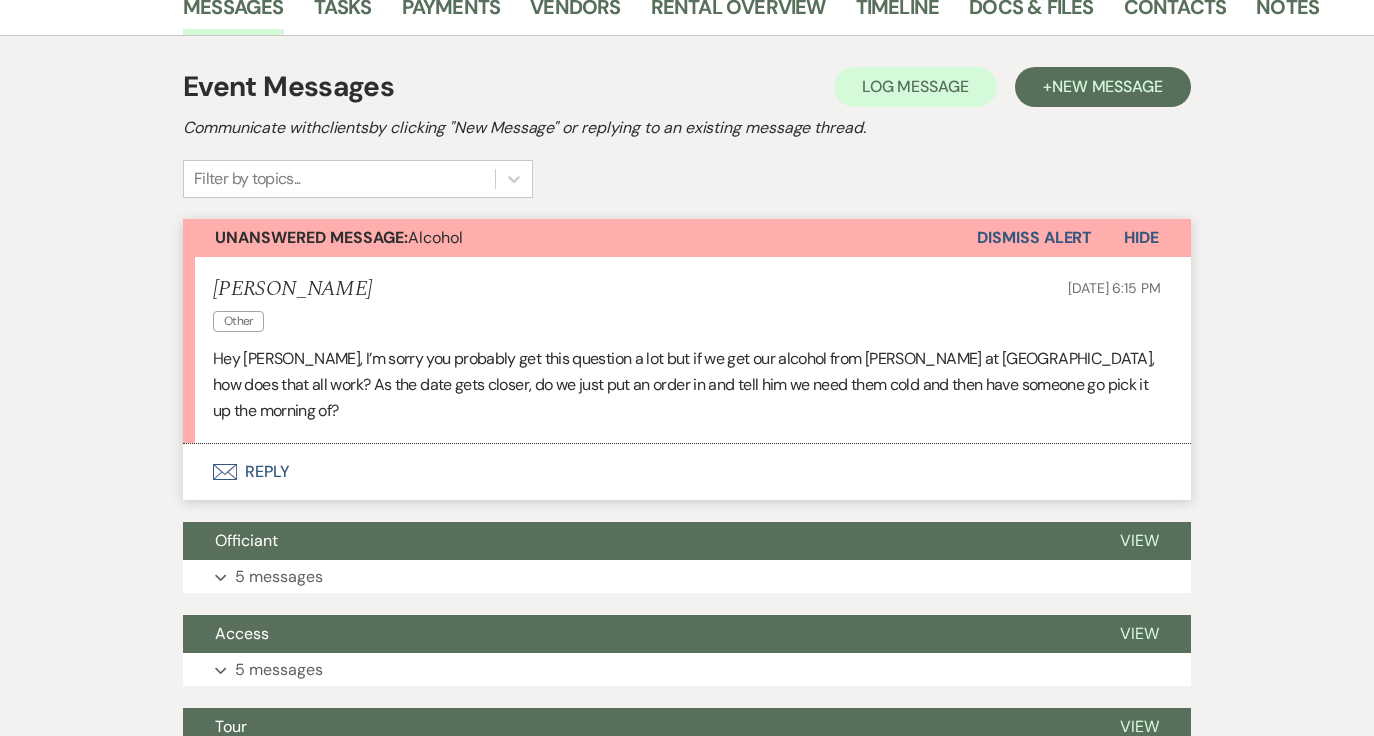 scroll, scrollTop: 0, scrollLeft: 0, axis: both 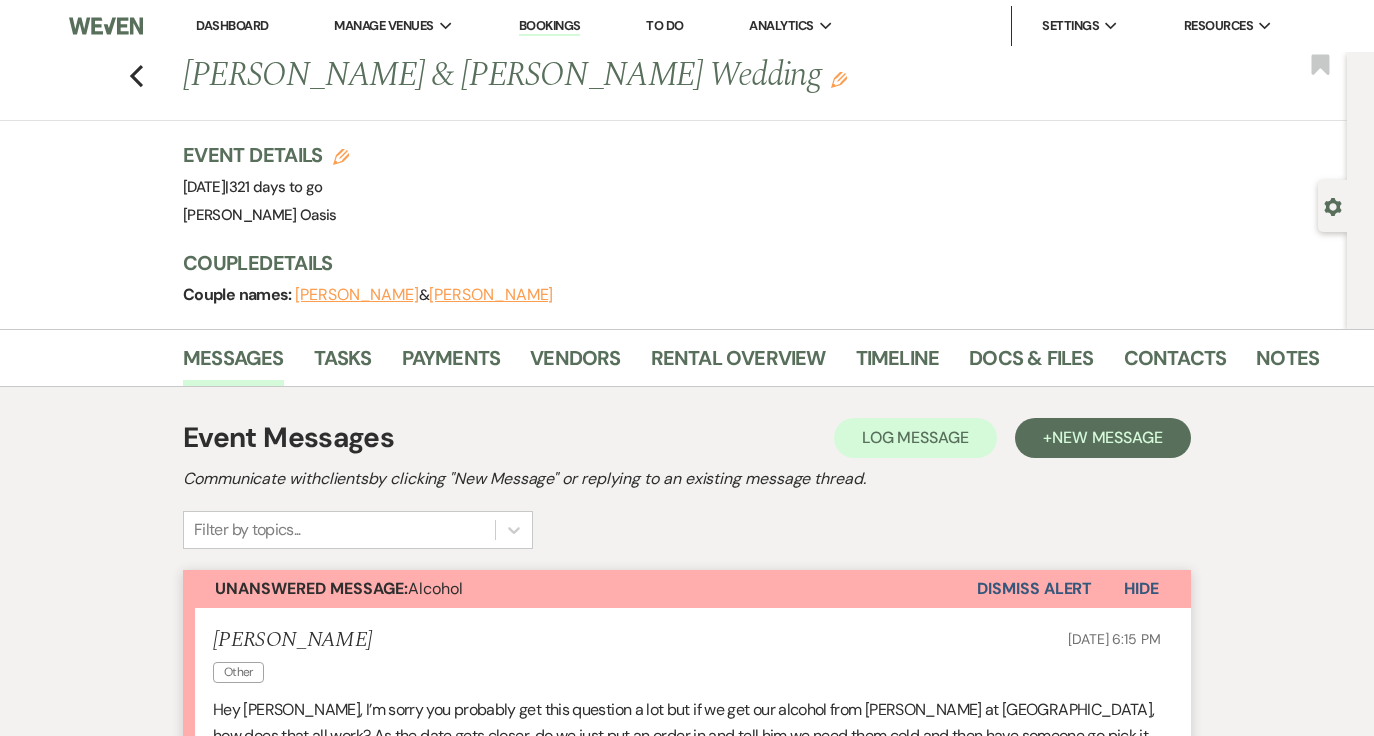 click on "Dashboard" at bounding box center (232, 25) 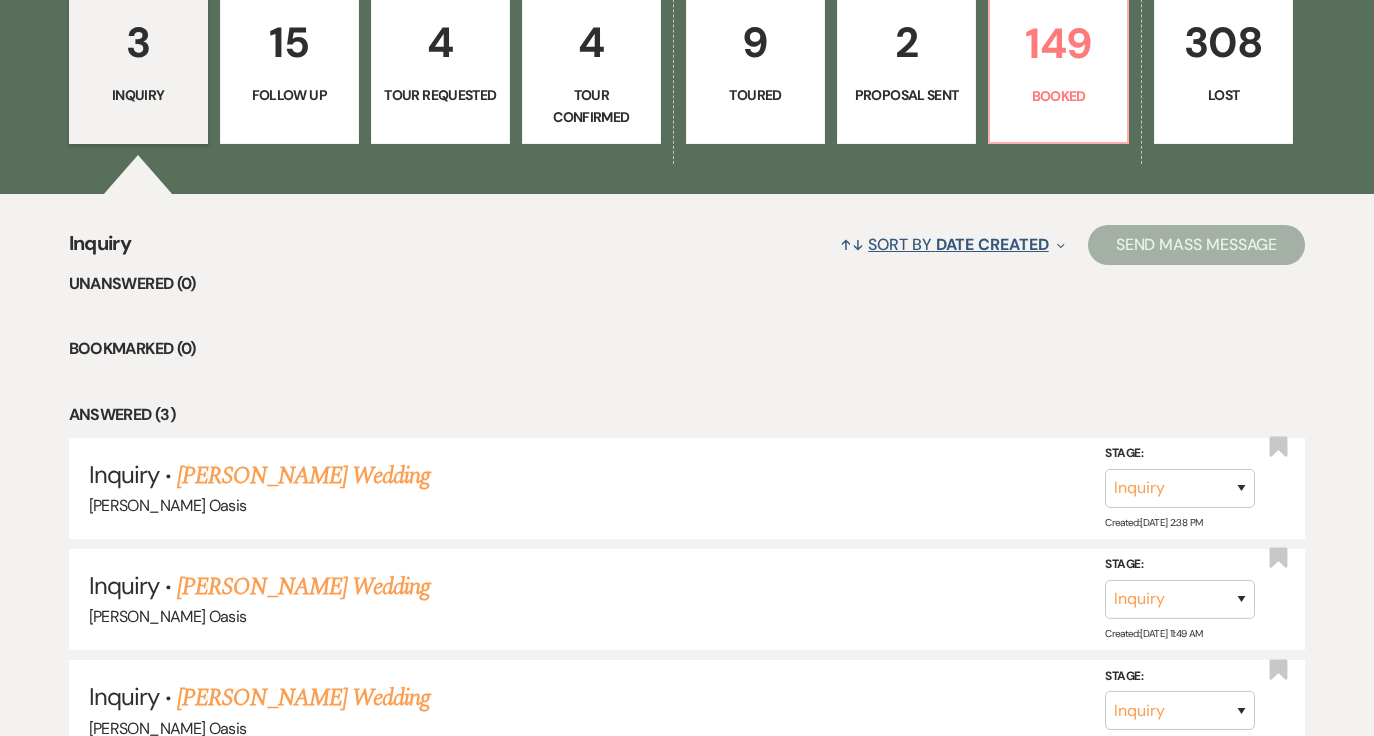 scroll, scrollTop: 584, scrollLeft: 0, axis: vertical 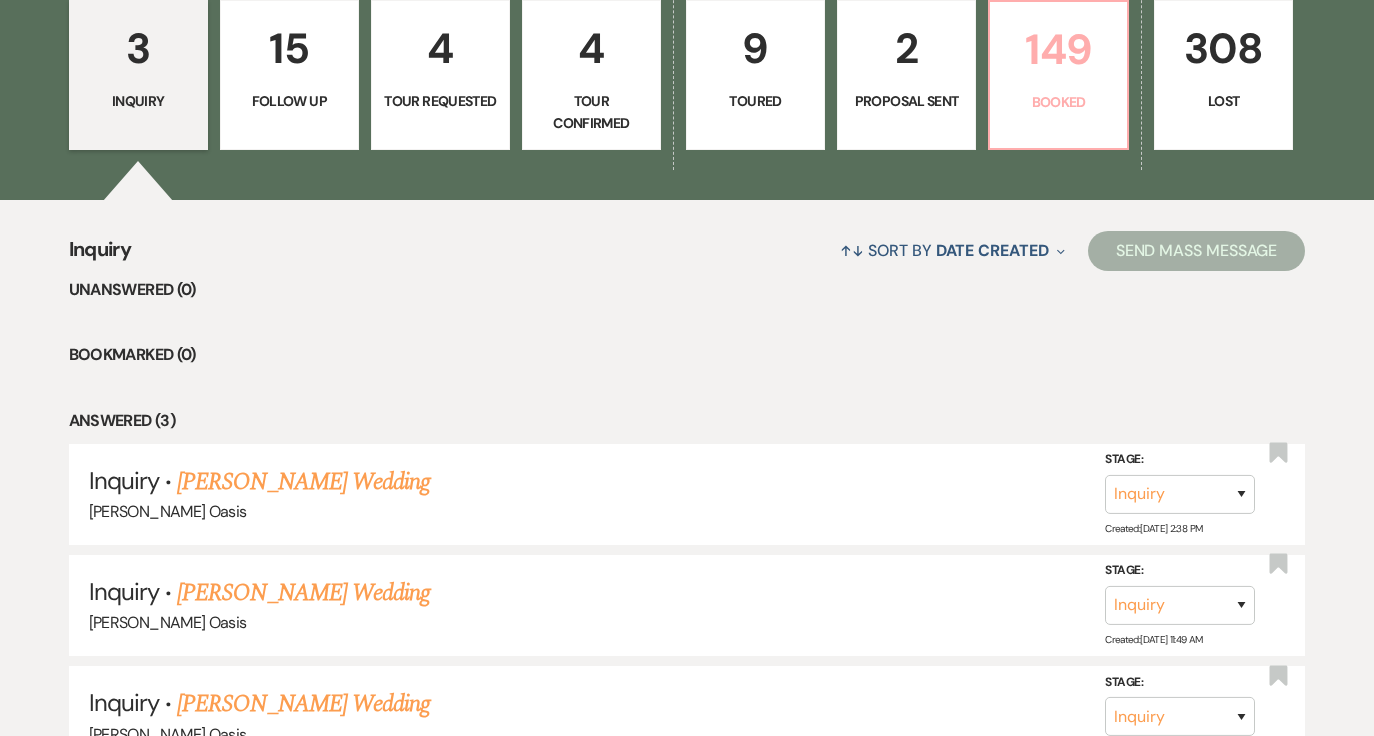 click on "Booked" at bounding box center (1058, 102) 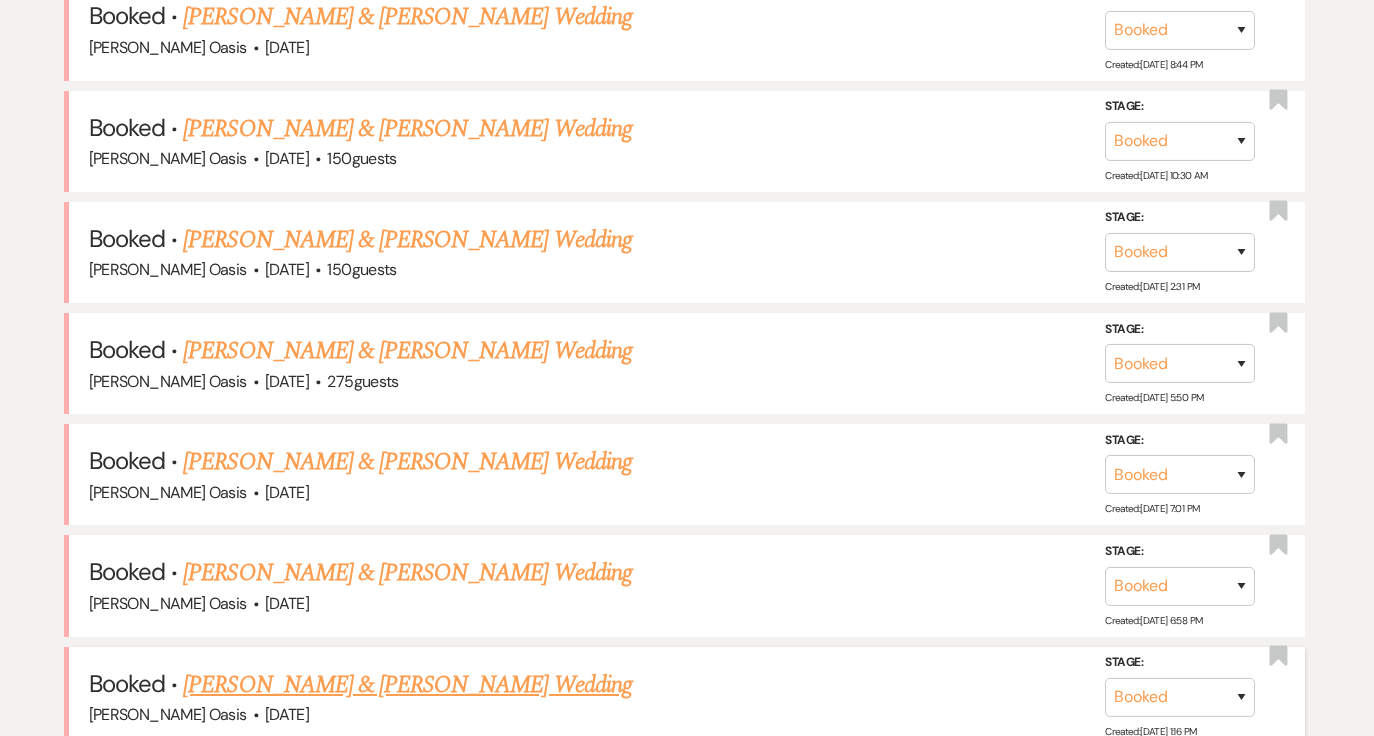 scroll, scrollTop: 911, scrollLeft: 0, axis: vertical 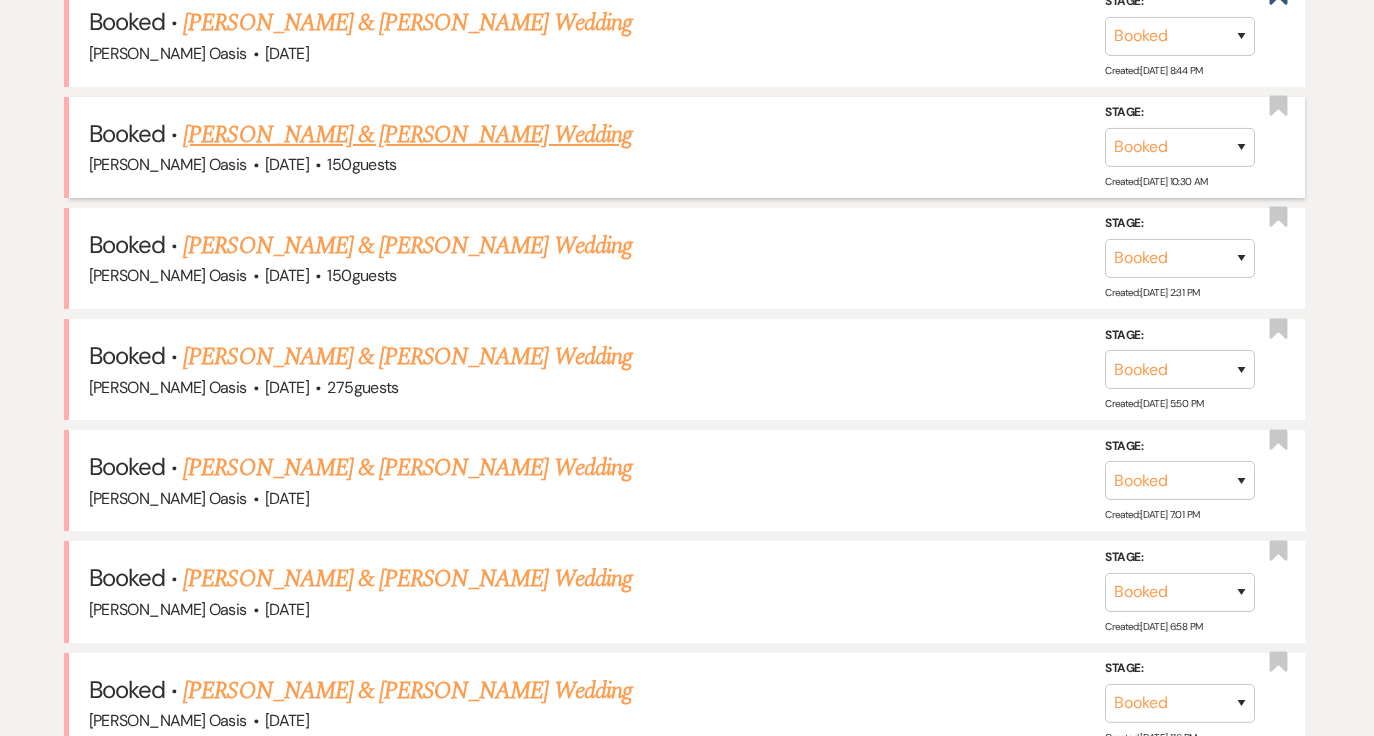 click on "Kelly Colombo & Joe Squires Wedding" at bounding box center (407, 135) 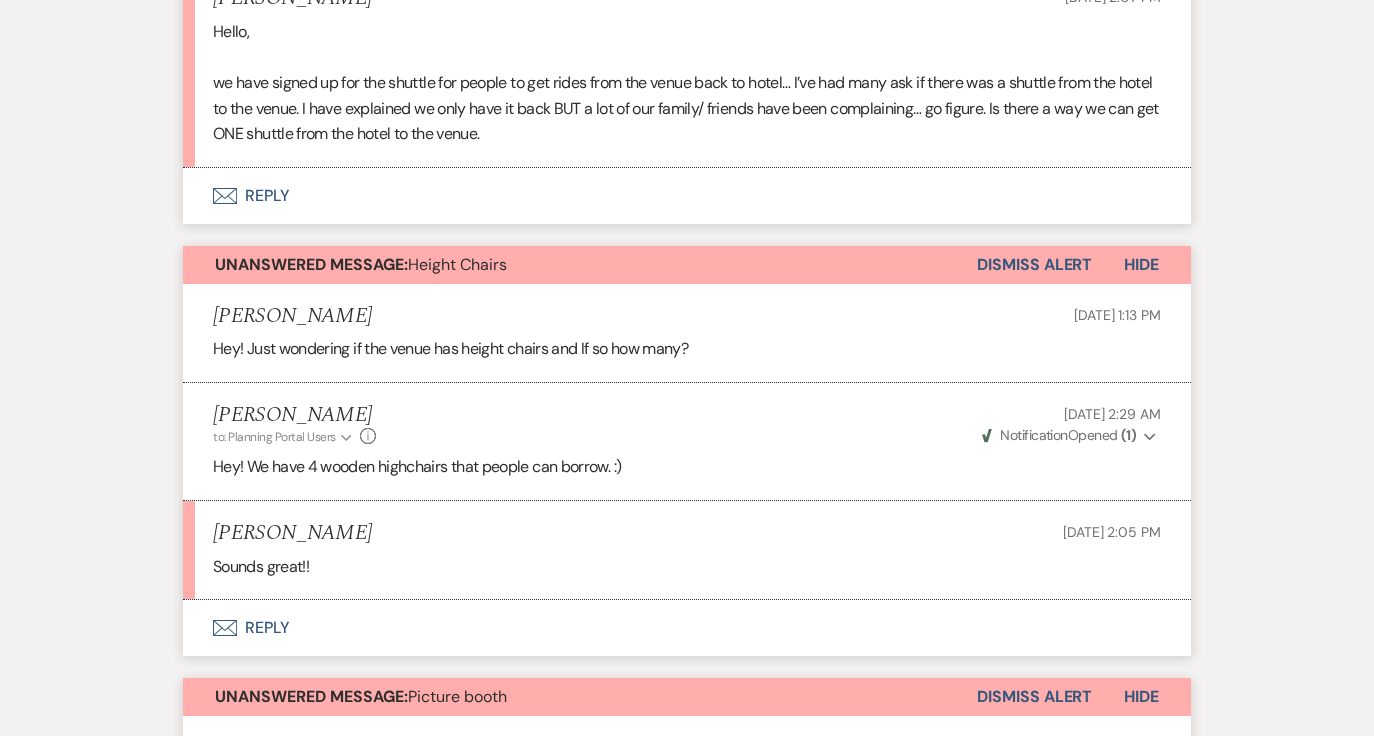scroll, scrollTop: 714, scrollLeft: 0, axis: vertical 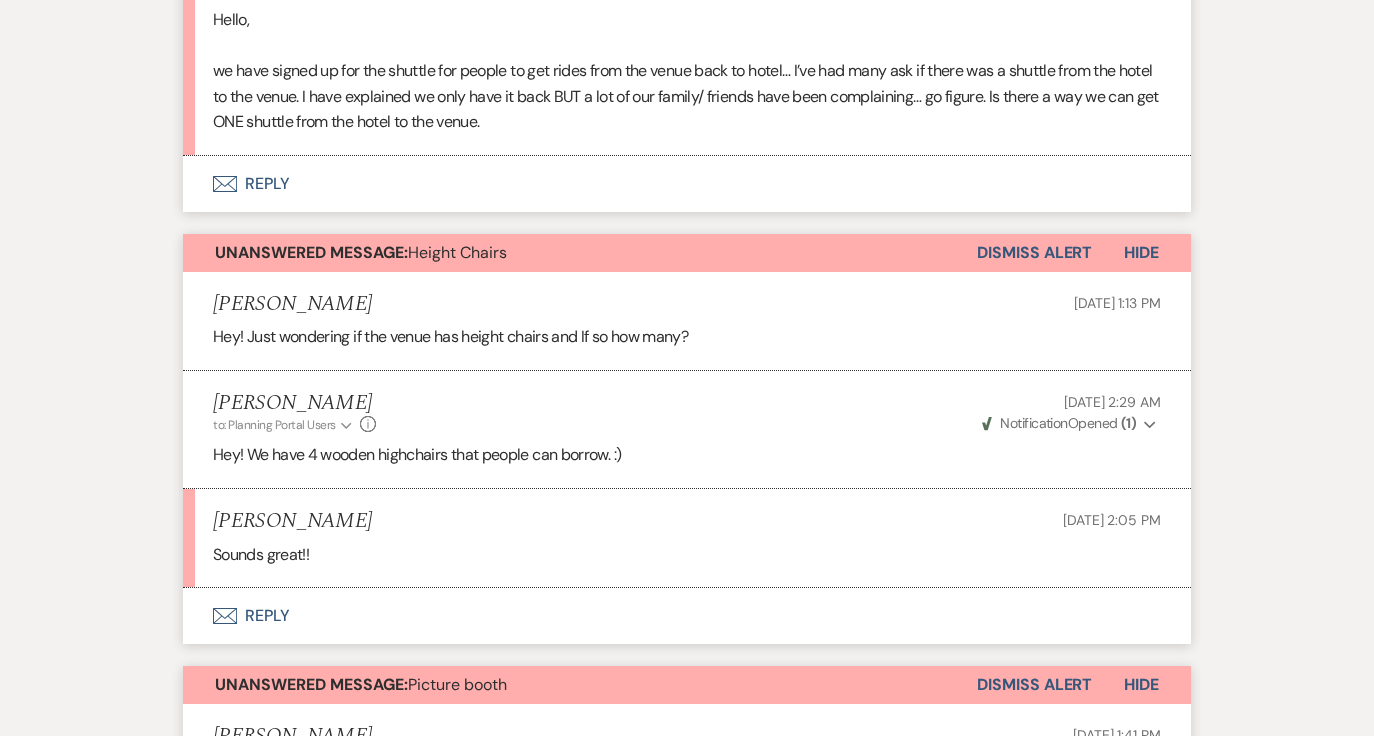 click on "Dismiss Alert" at bounding box center [1034, 253] 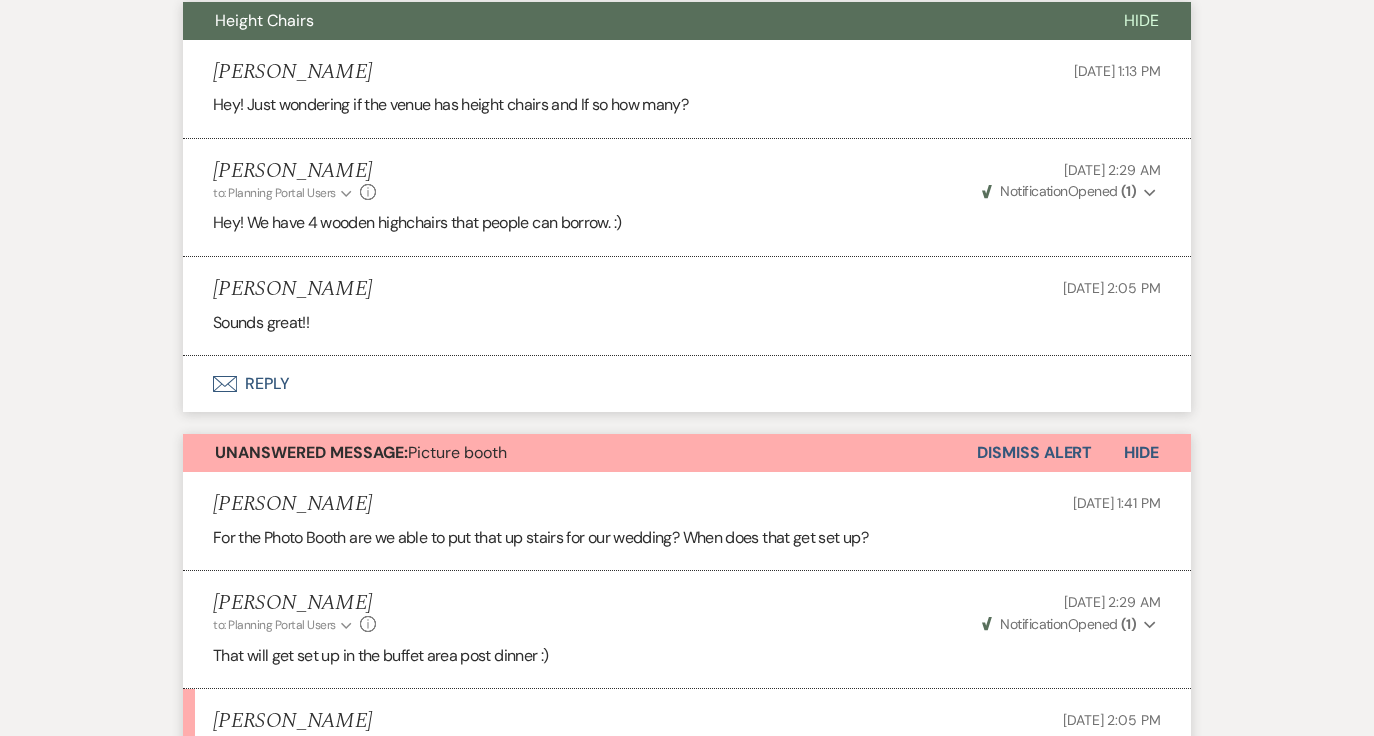 scroll, scrollTop: 1135, scrollLeft: 0, axis: vertical 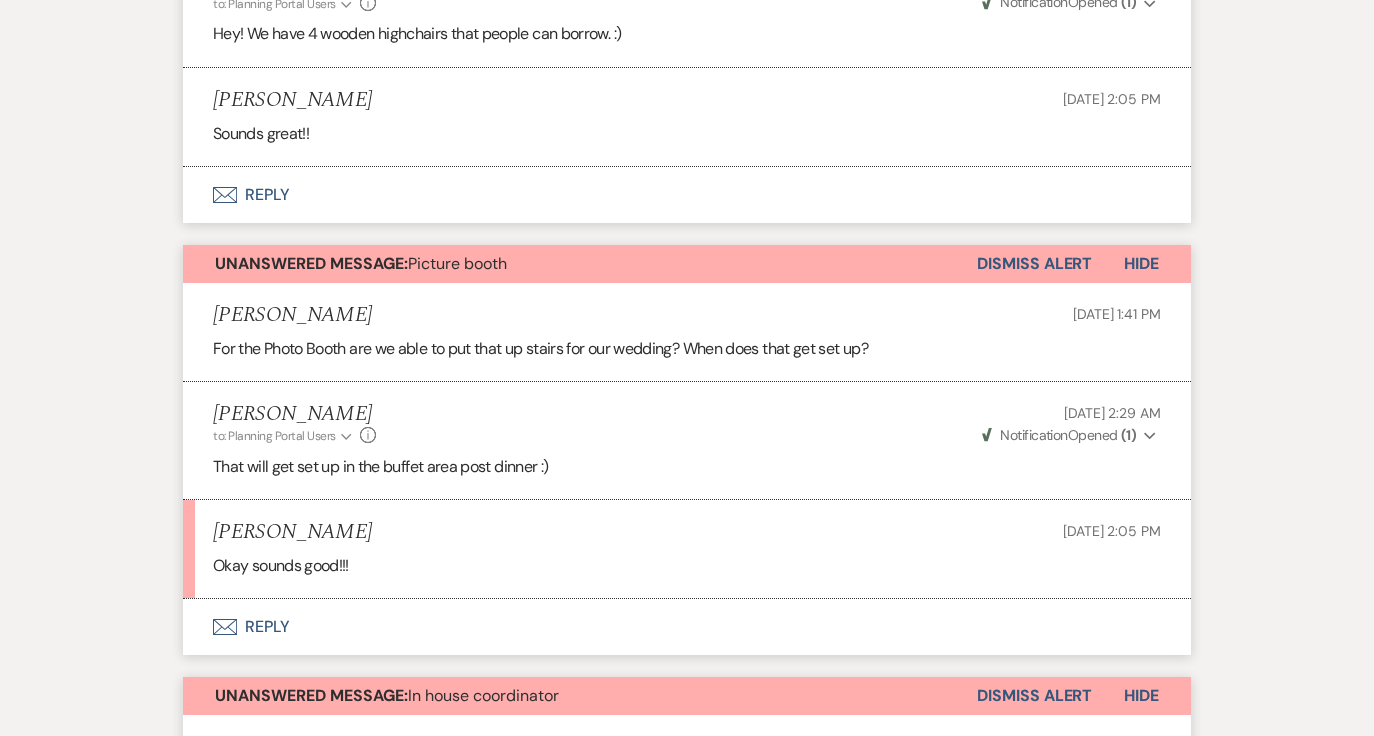 click on "Dismiss Alert" at bounding box center [1034, 264] 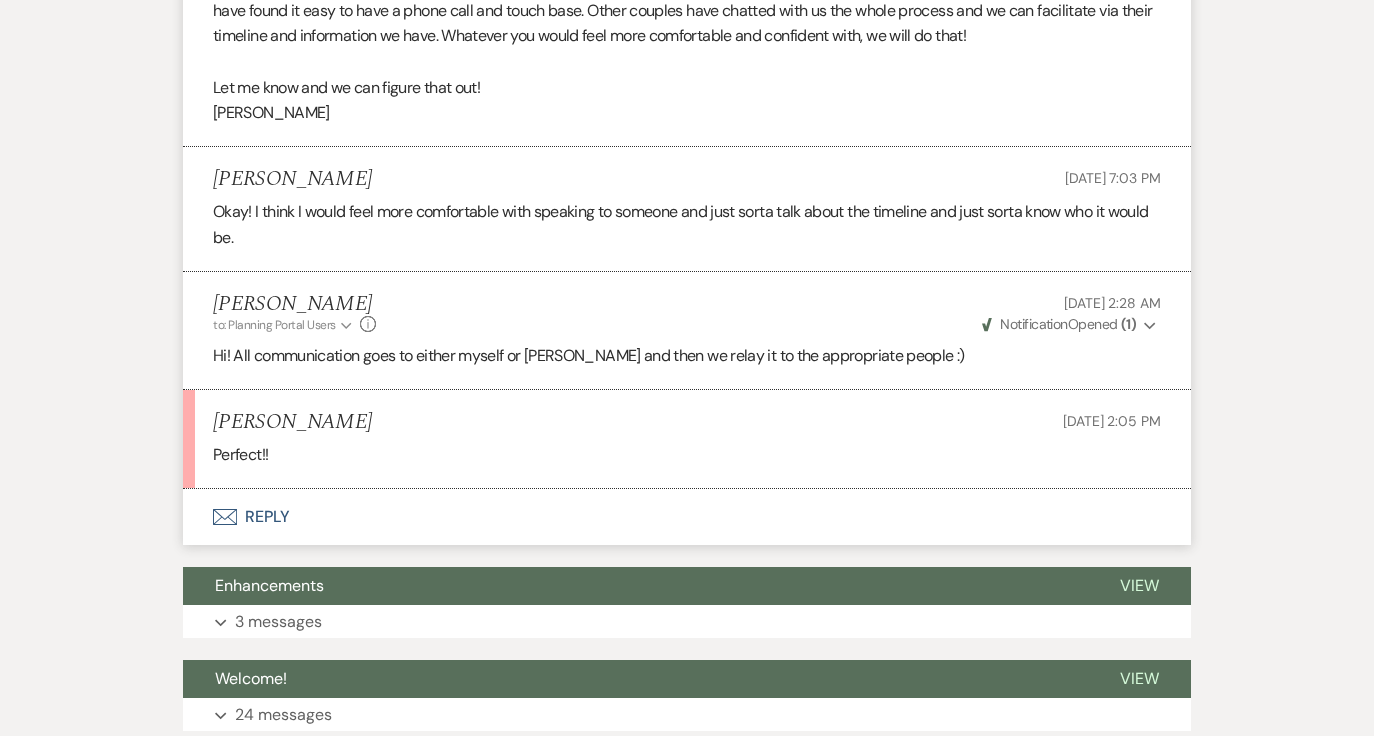 scroll, scrollTop: 2128, scrollLeft: 0, axis: vertical 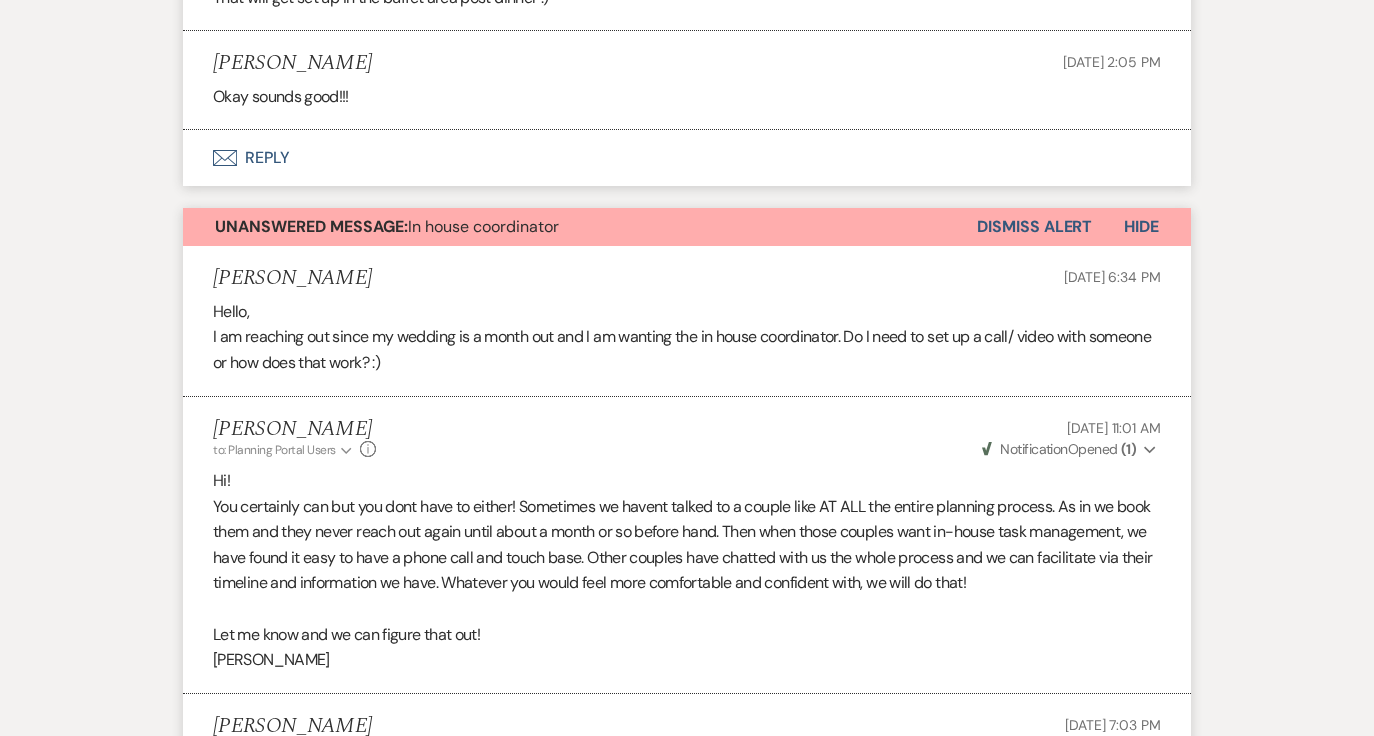 click on "Dismiss Alert" at bounding box center [1034, 227] 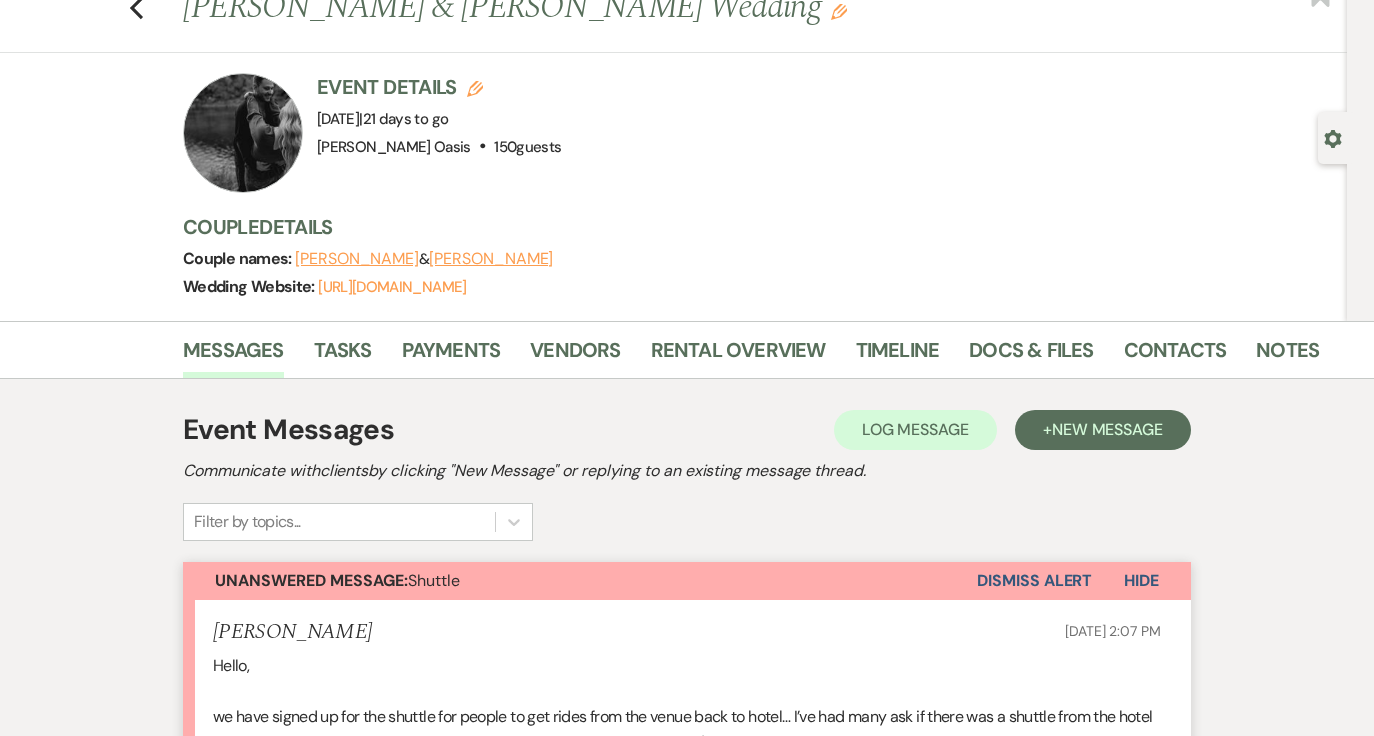 scroll, scrollTop: 0, scrollLeft: 0, axis: both 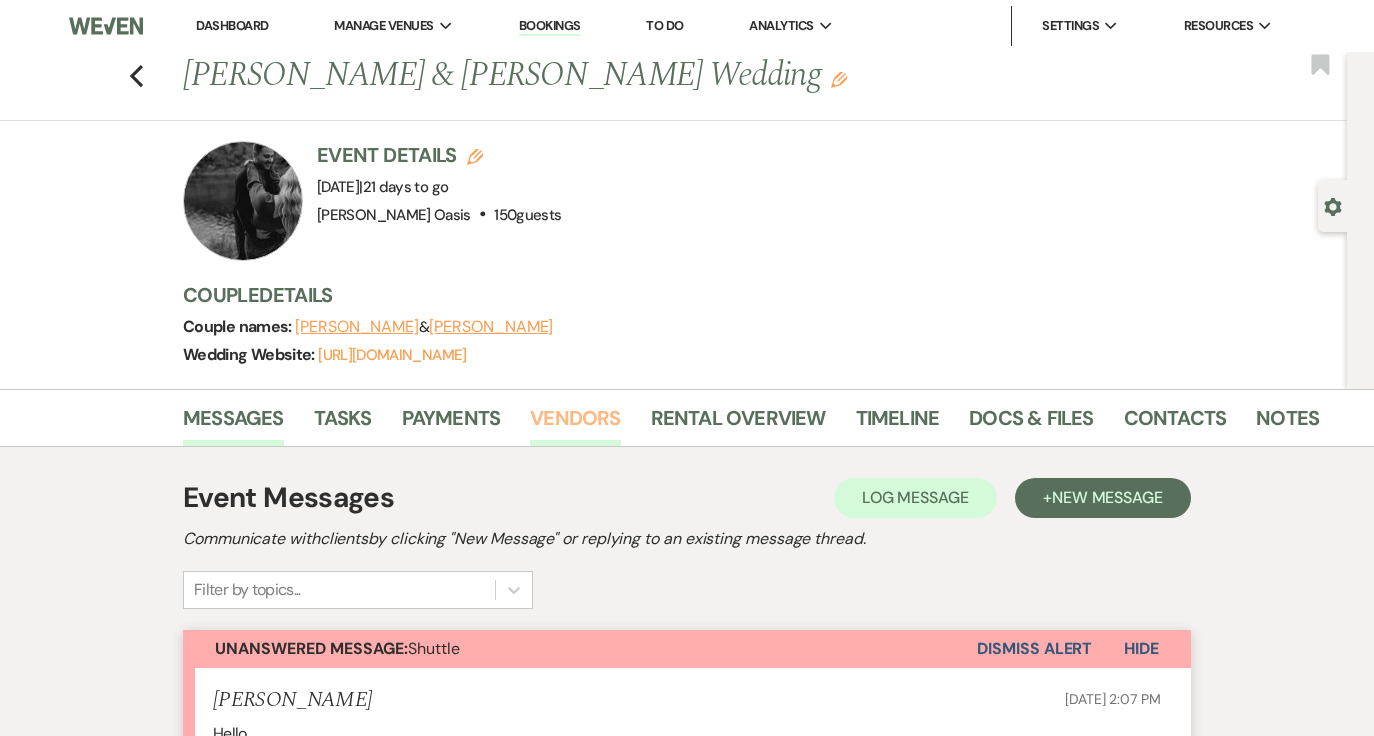 click on "Vendors" at bounding box center [575, 424] 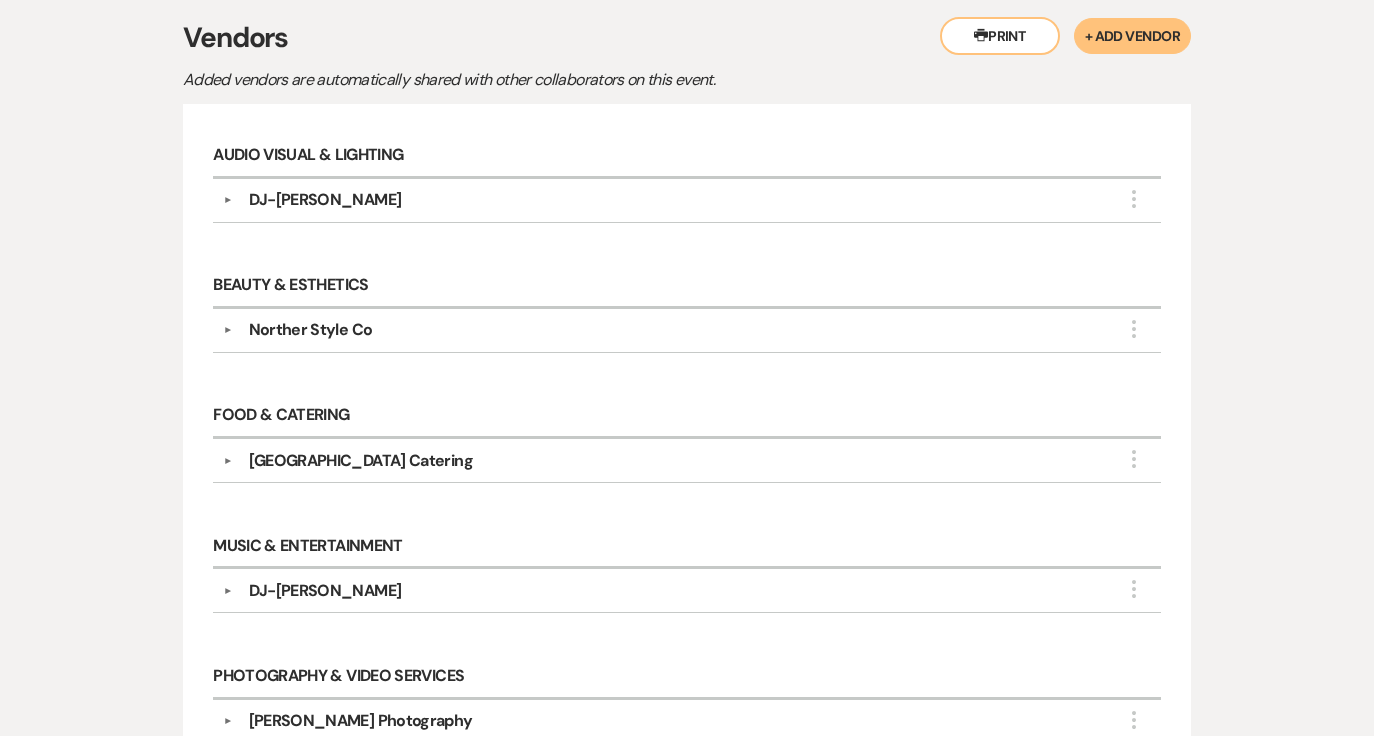 scroll, scrollTop: 0, scrollLeft: 0, axis: both 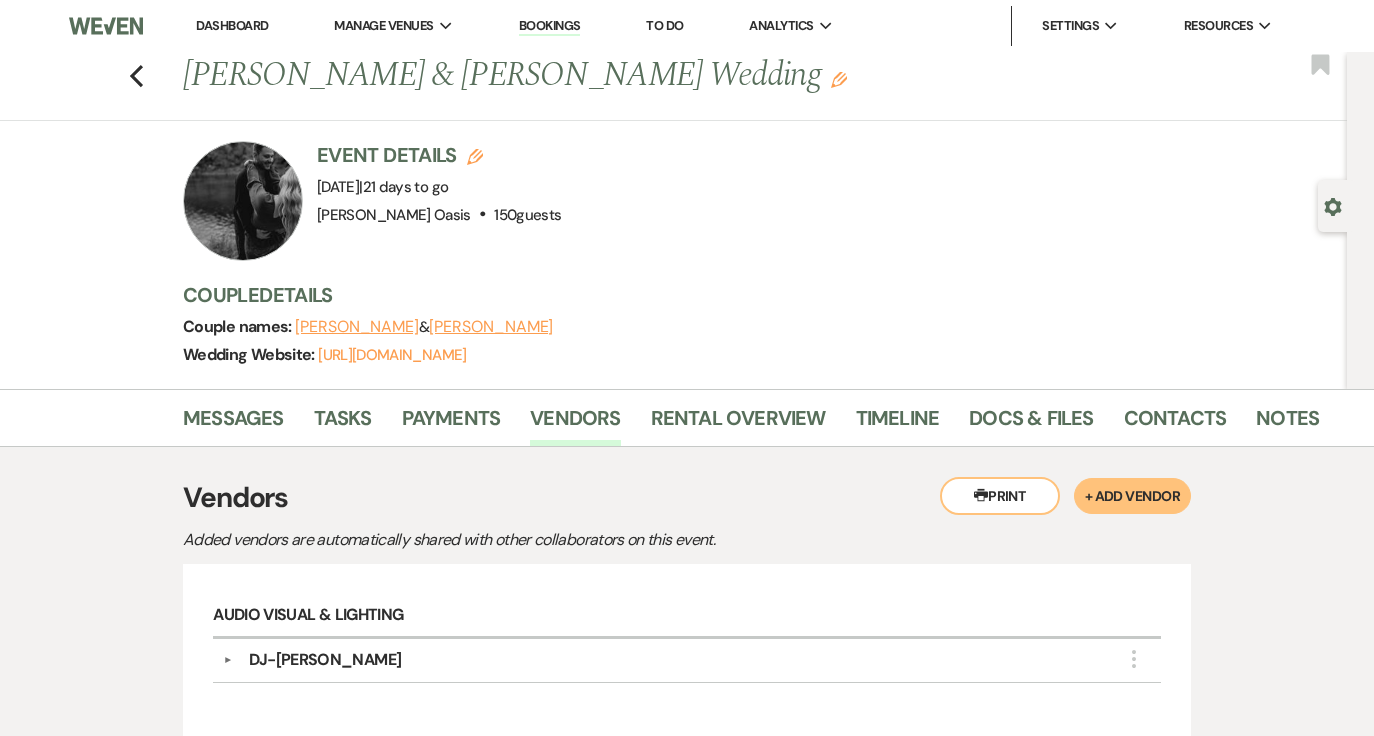 click on "Dashboard" at bounding box center [232, 25] 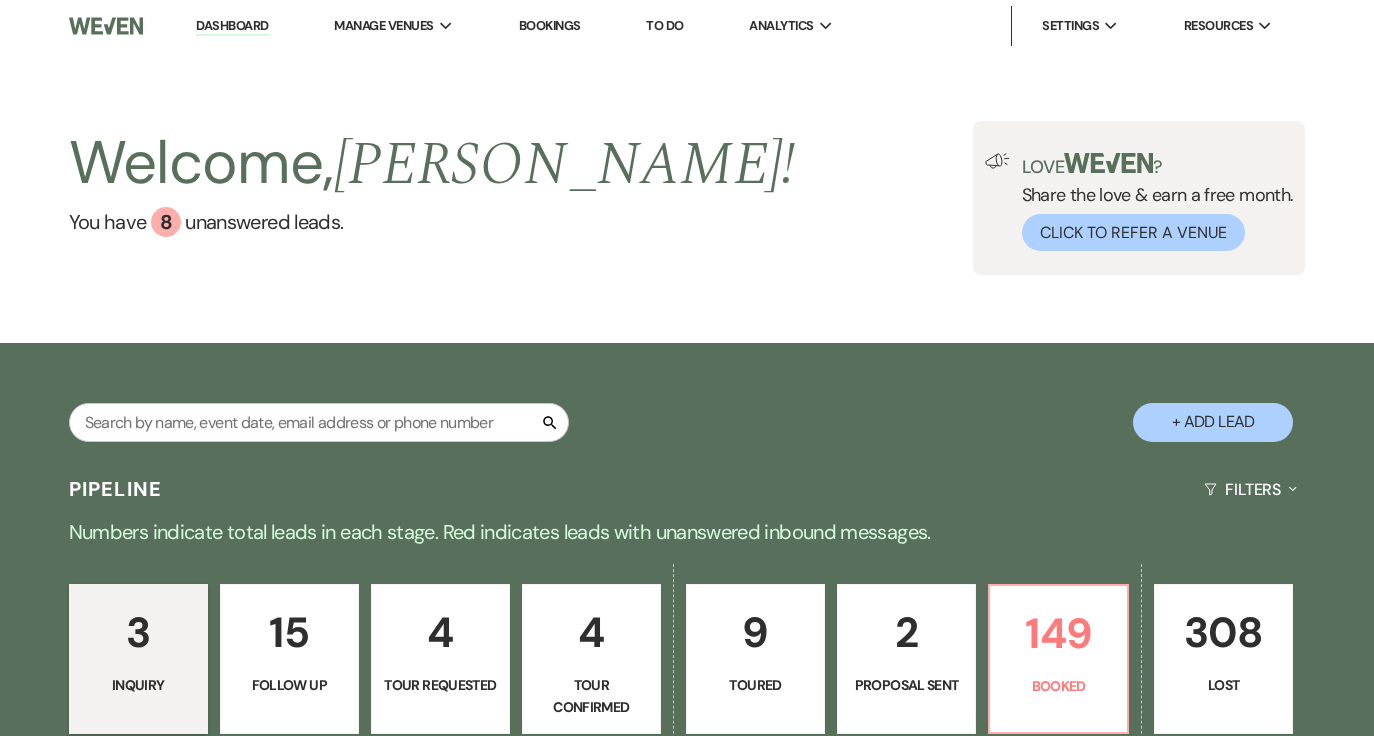 scroll, scrollTop: 0, scrollLeft: 0, axis: both 